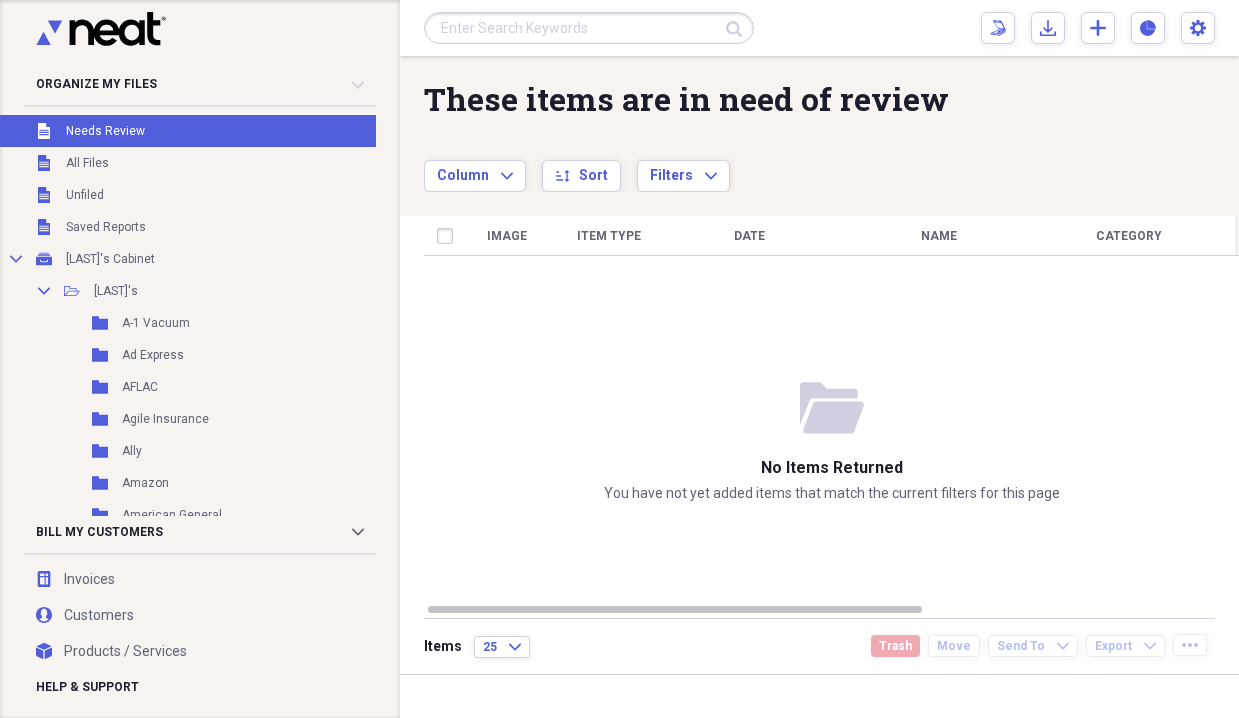 scroll, scrollTop: 0, scrollLeft: 0, axis: both 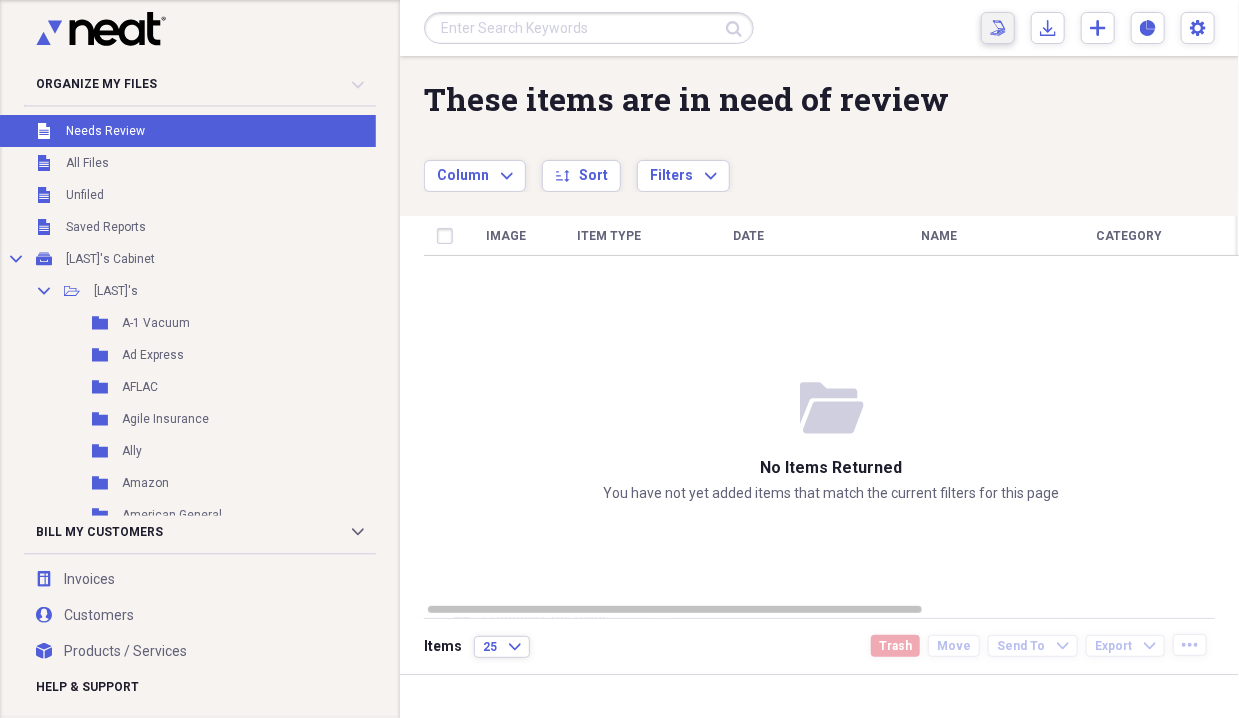 click on "Scan" 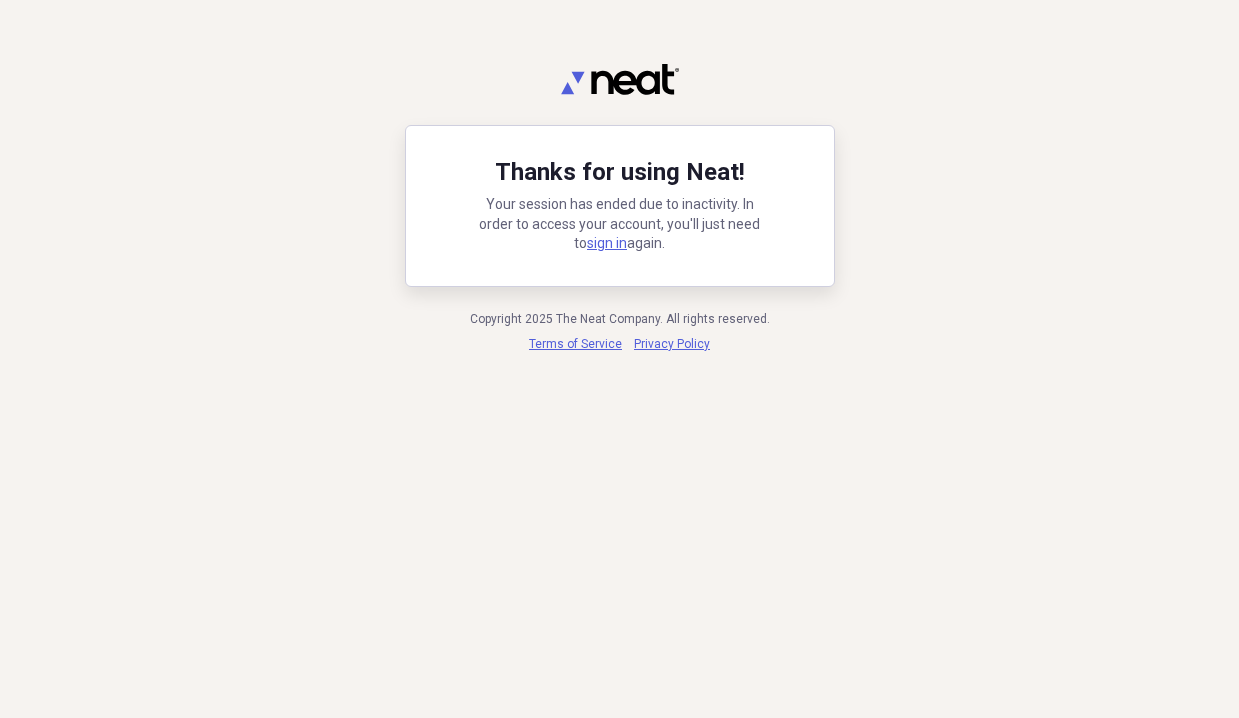 scroll, scrollTop: 0, scrollLeft: 0, axis: both 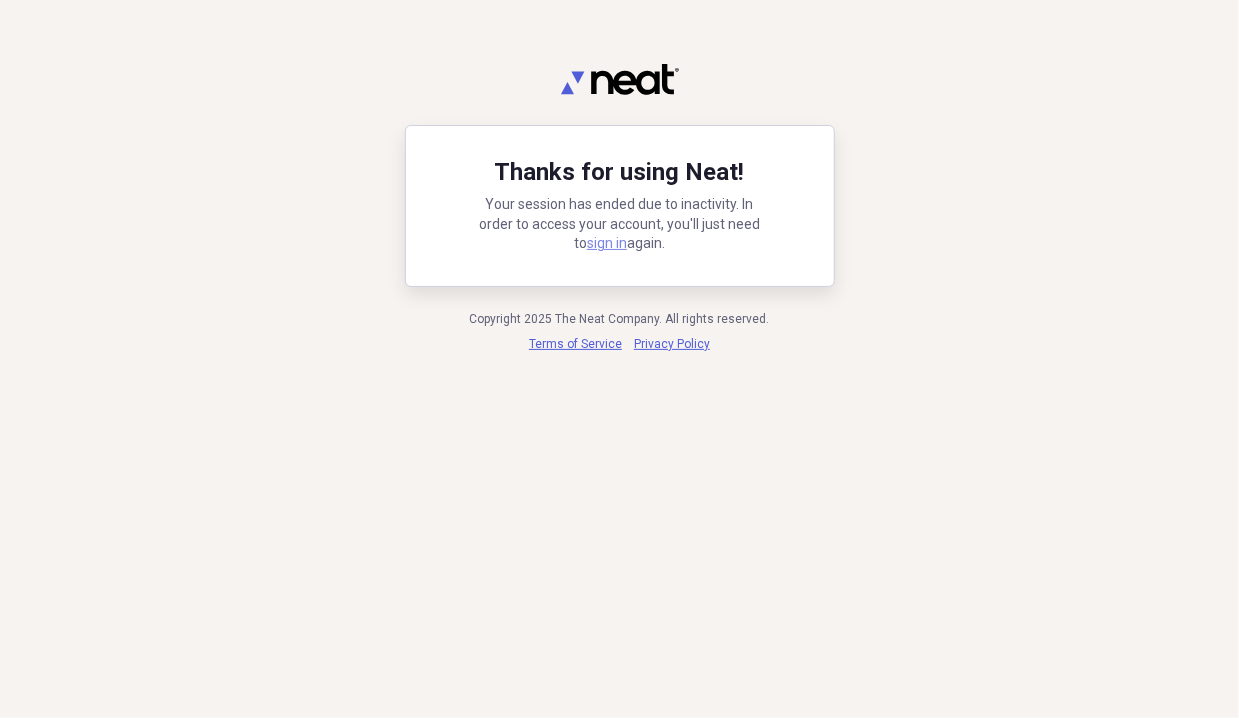 click on "sign in" at bounding box center [607, 243] 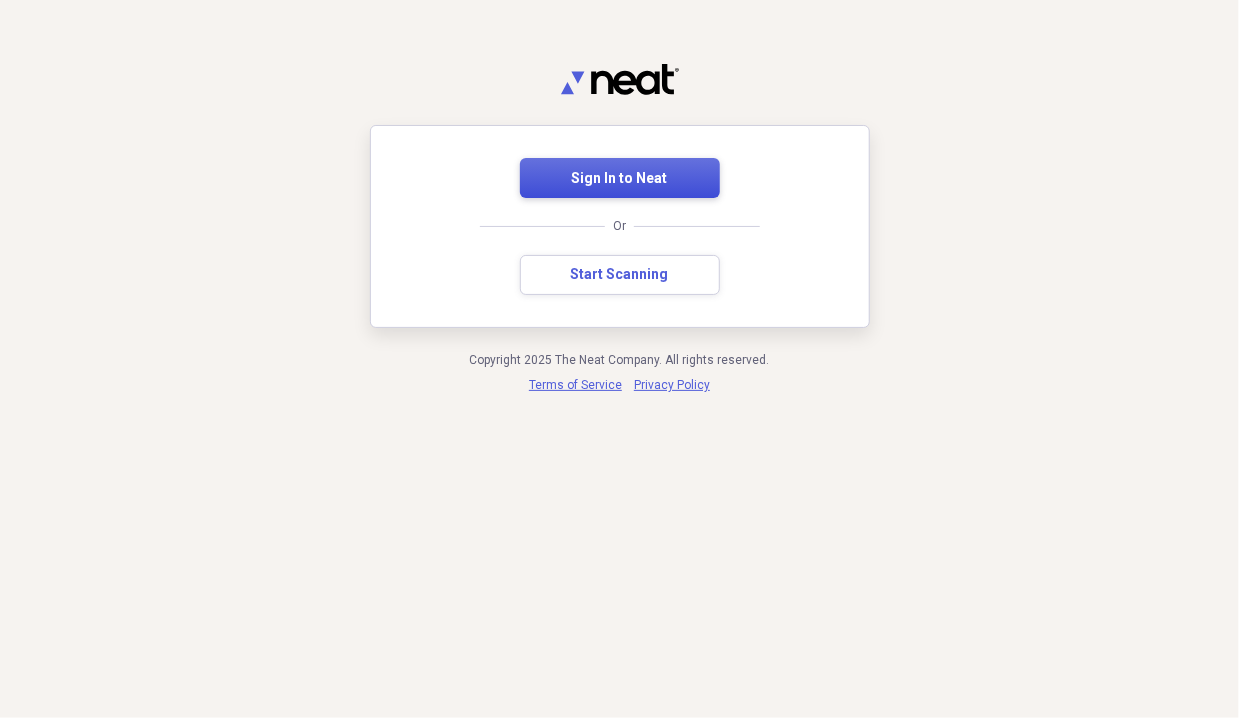 click on "Sign In to Neat" at bounding box center (620, 179) 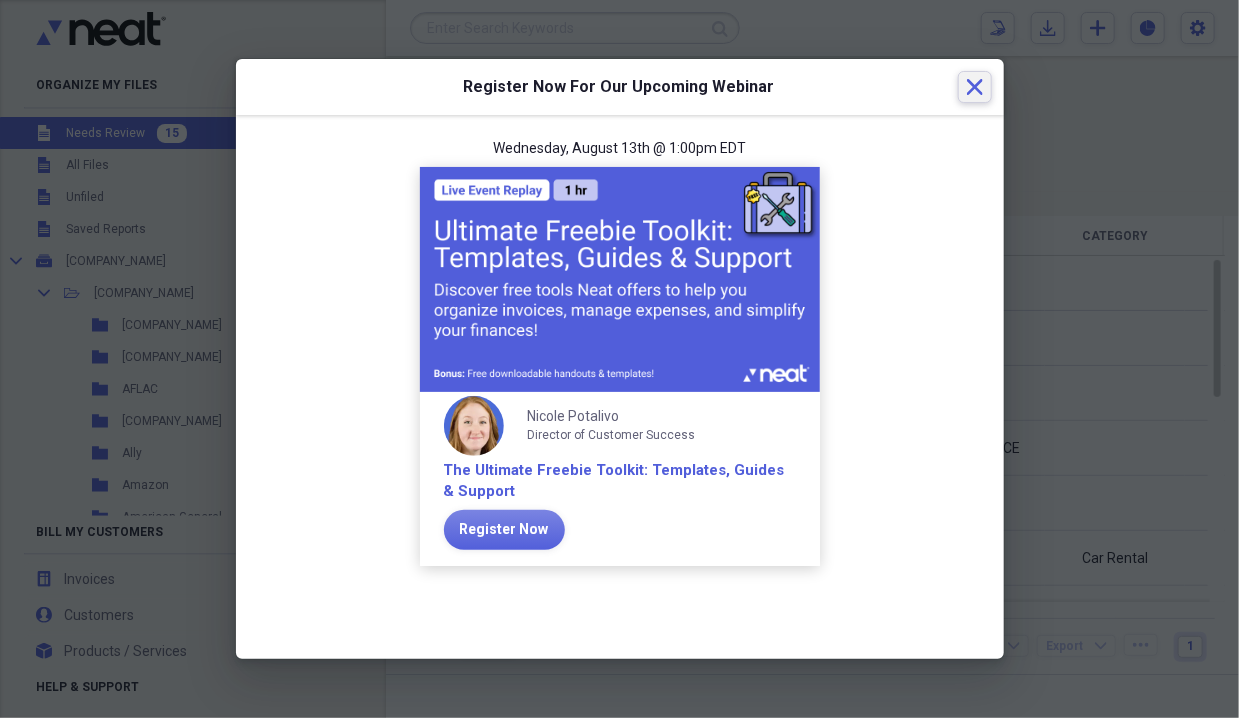 click 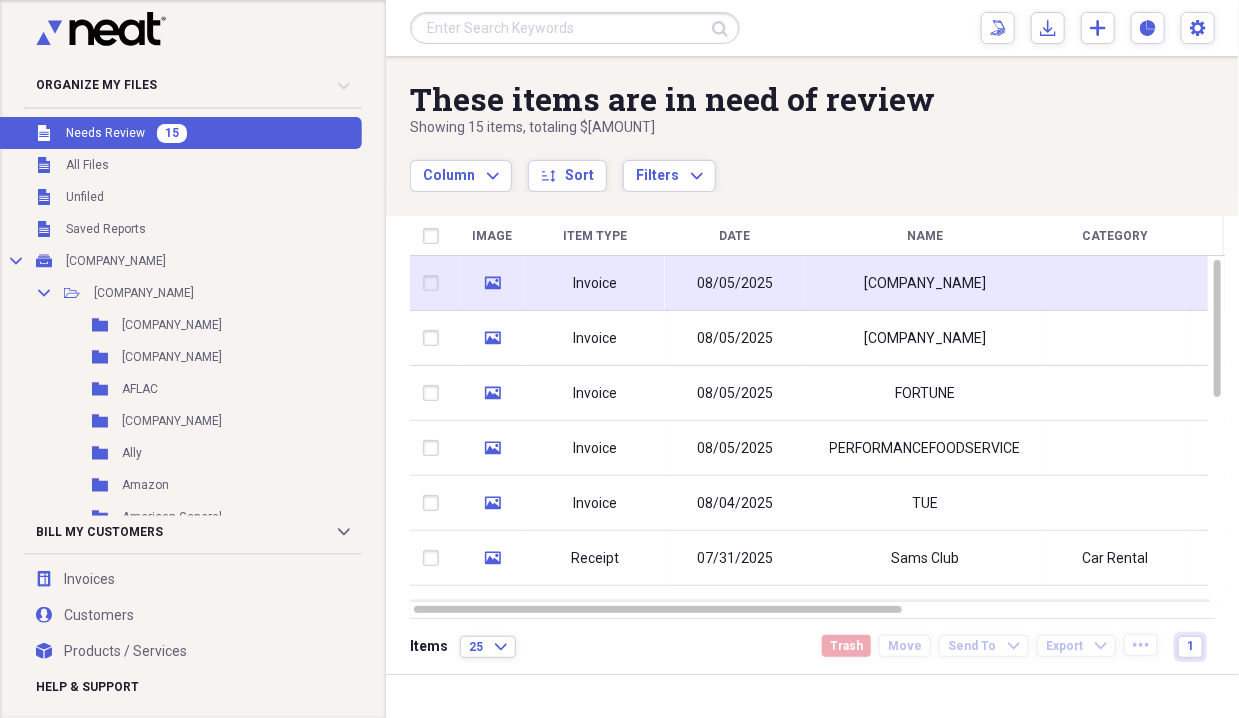 click on "08/05/2025" at bounding box center (735, 283) 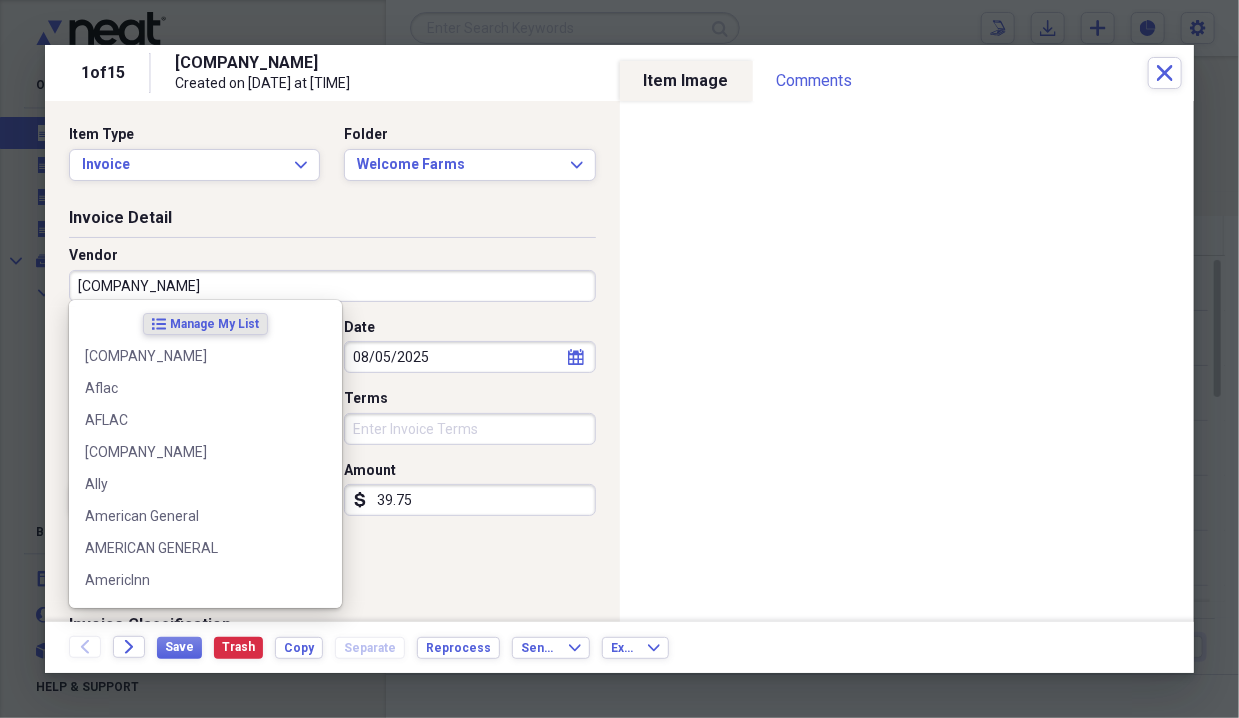 click on "[COMPANY_NAME]" at bounding box center (332, 286) 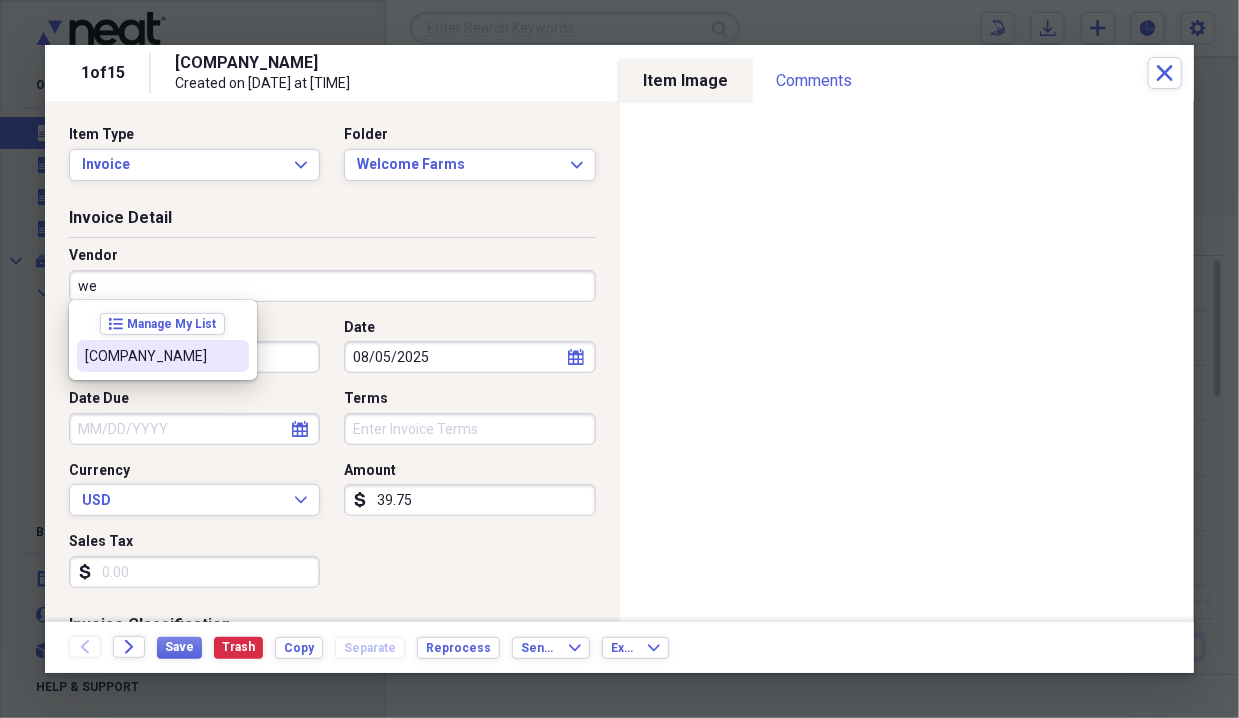 click on "[COMPANY_NAME]" at bounding box center [151, 356] 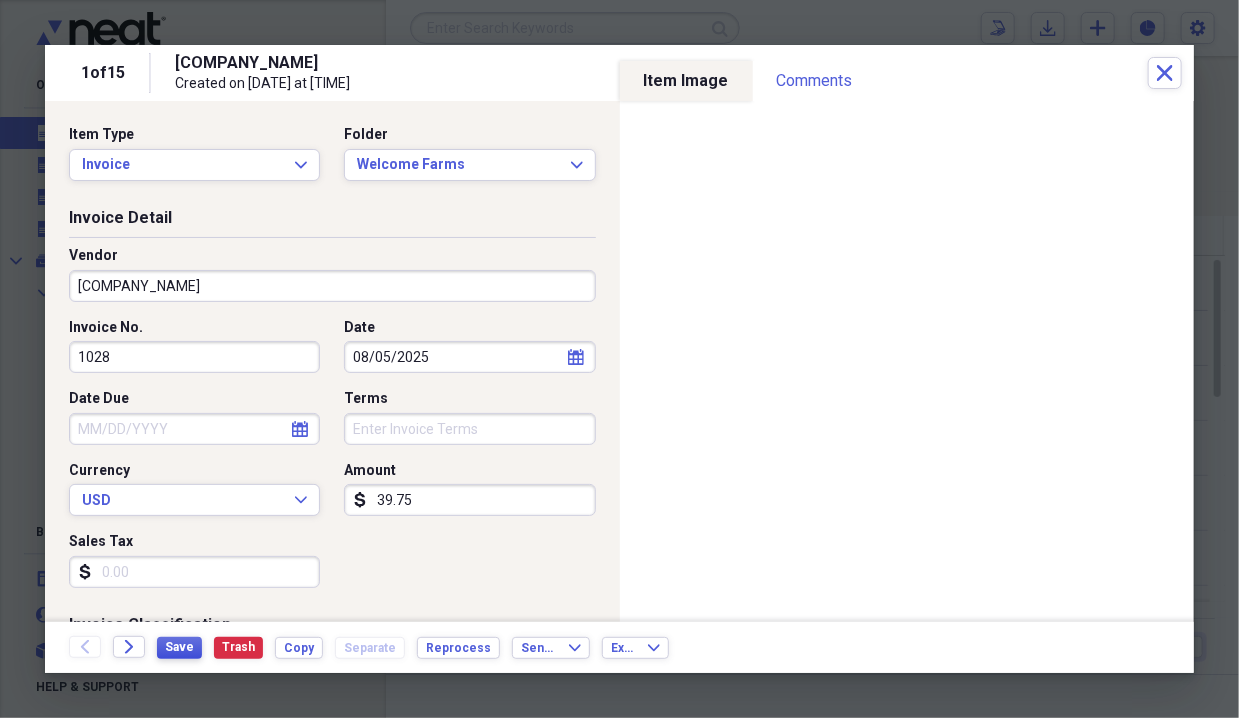 click on "Save" at bounding box center [179, 647] 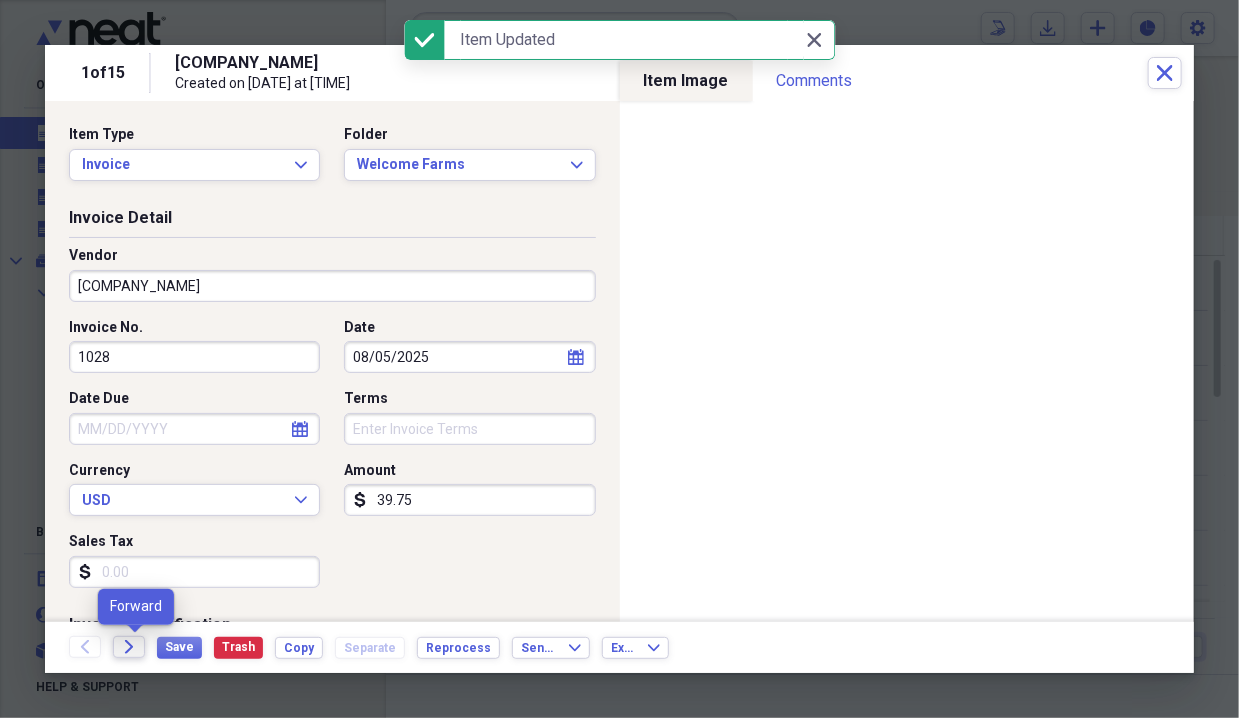 click on "Forward" 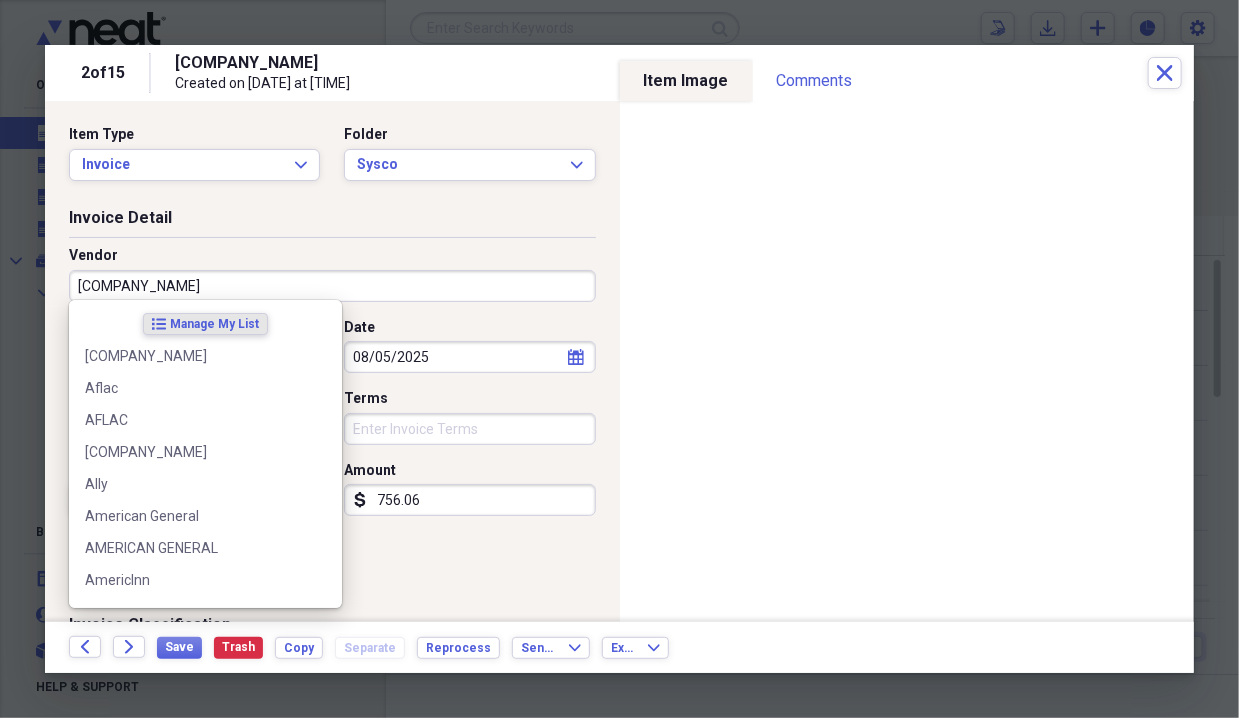 click on "[COMPANY_NAME]" at bounding box center [332, 286] 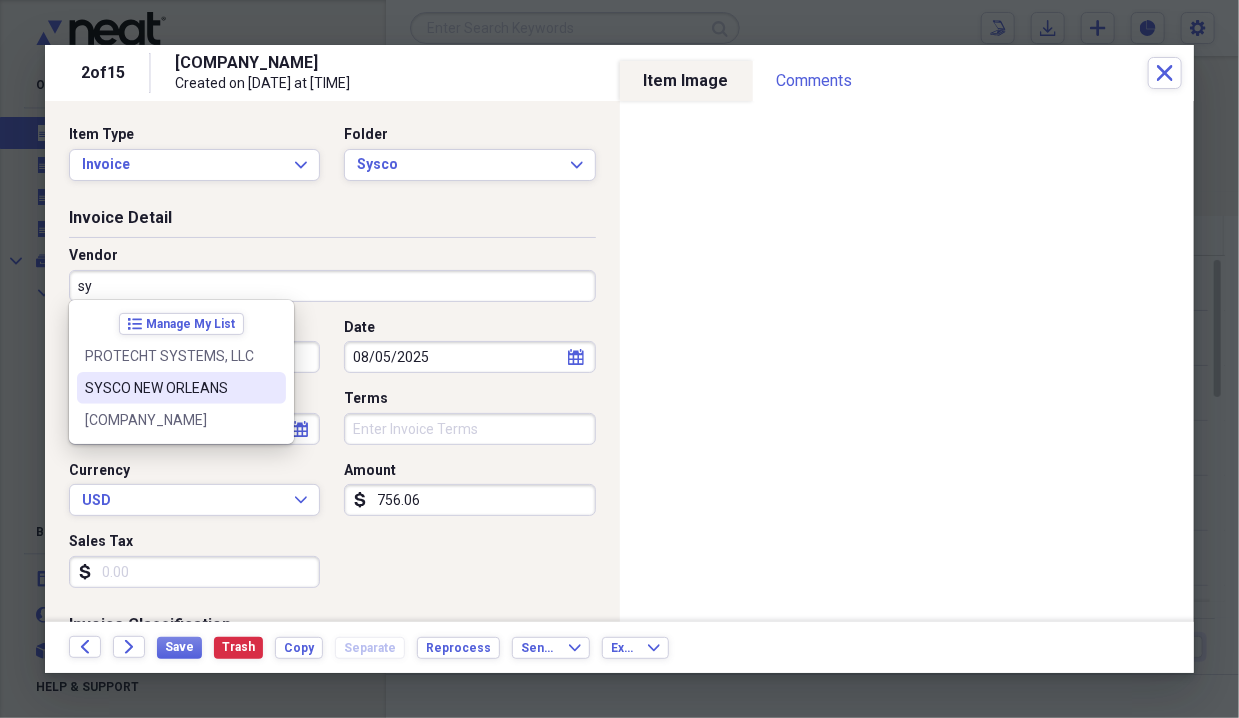 click on "SYSCO NEW ORLEANS" at bounding box center (169, 388) 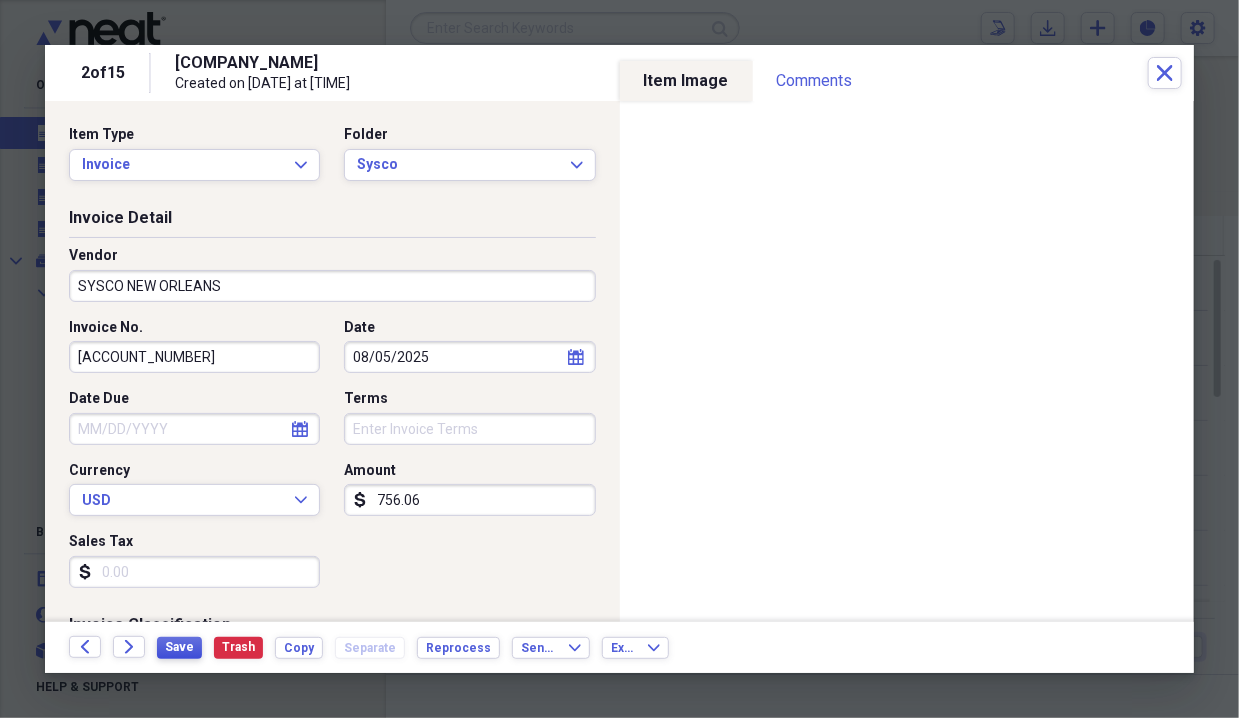 click on "Save" at bounding box center [179, 647] 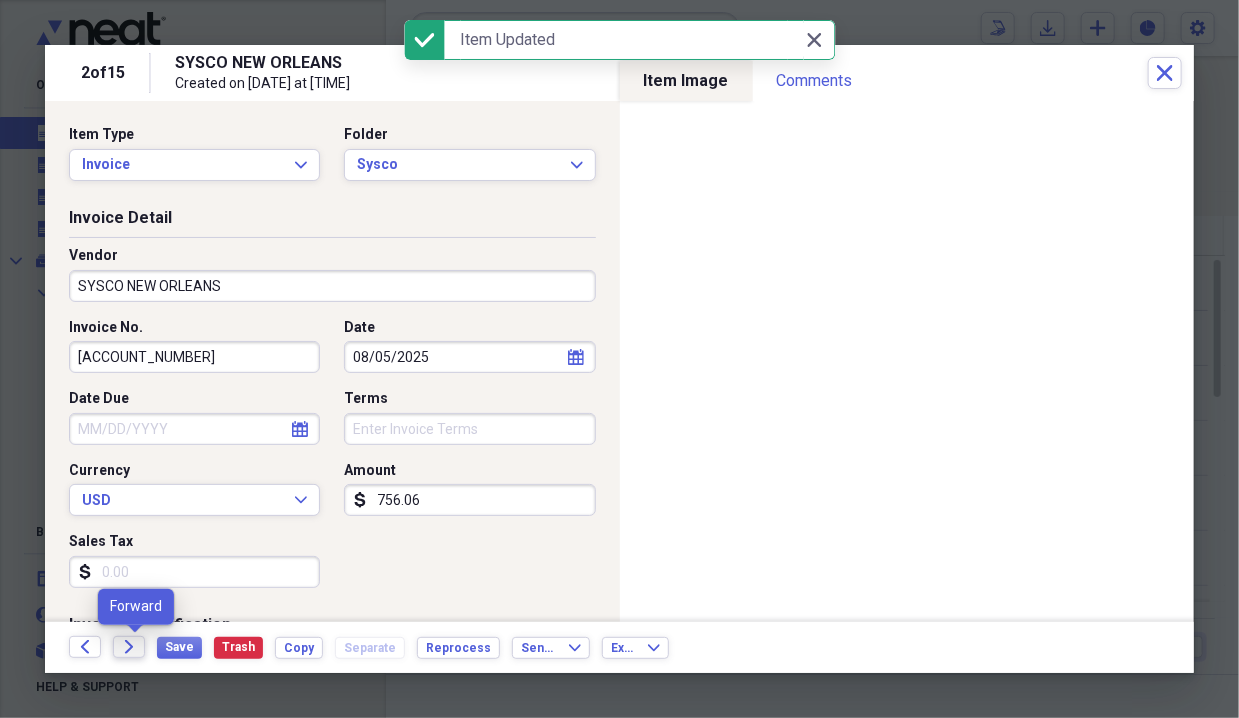 click on "Forward" 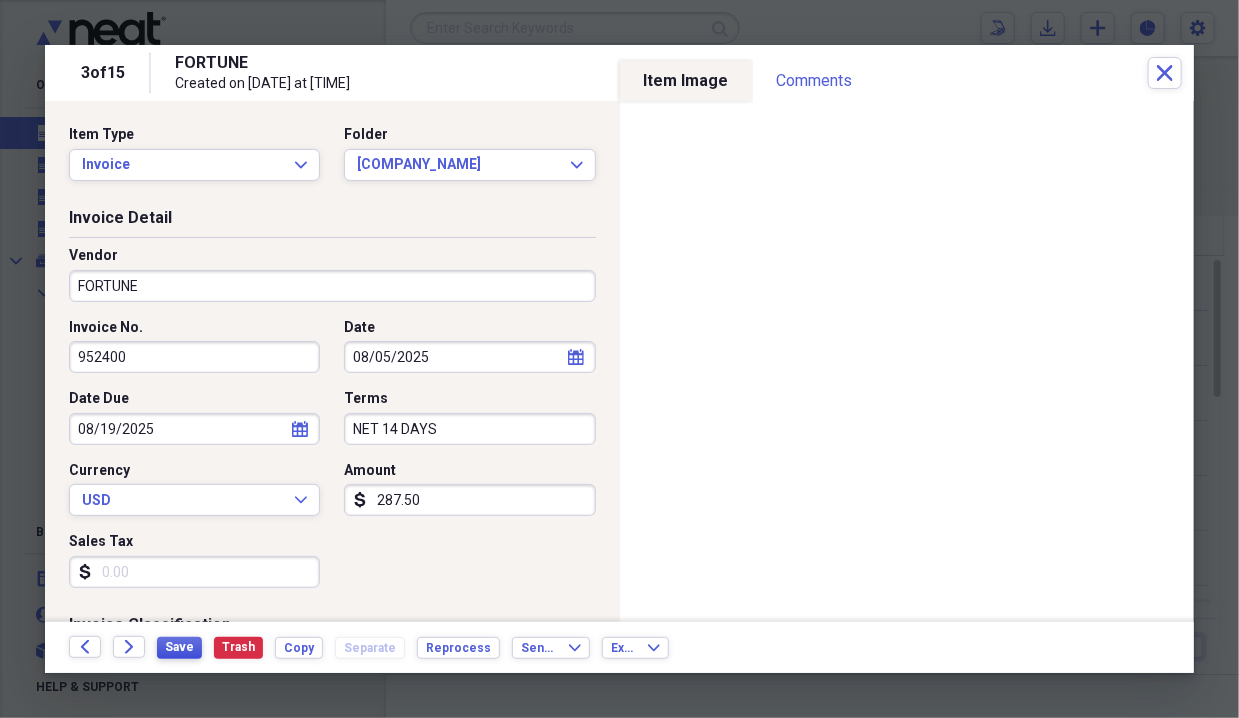 click on "Save" at bounding box center (179, 647) 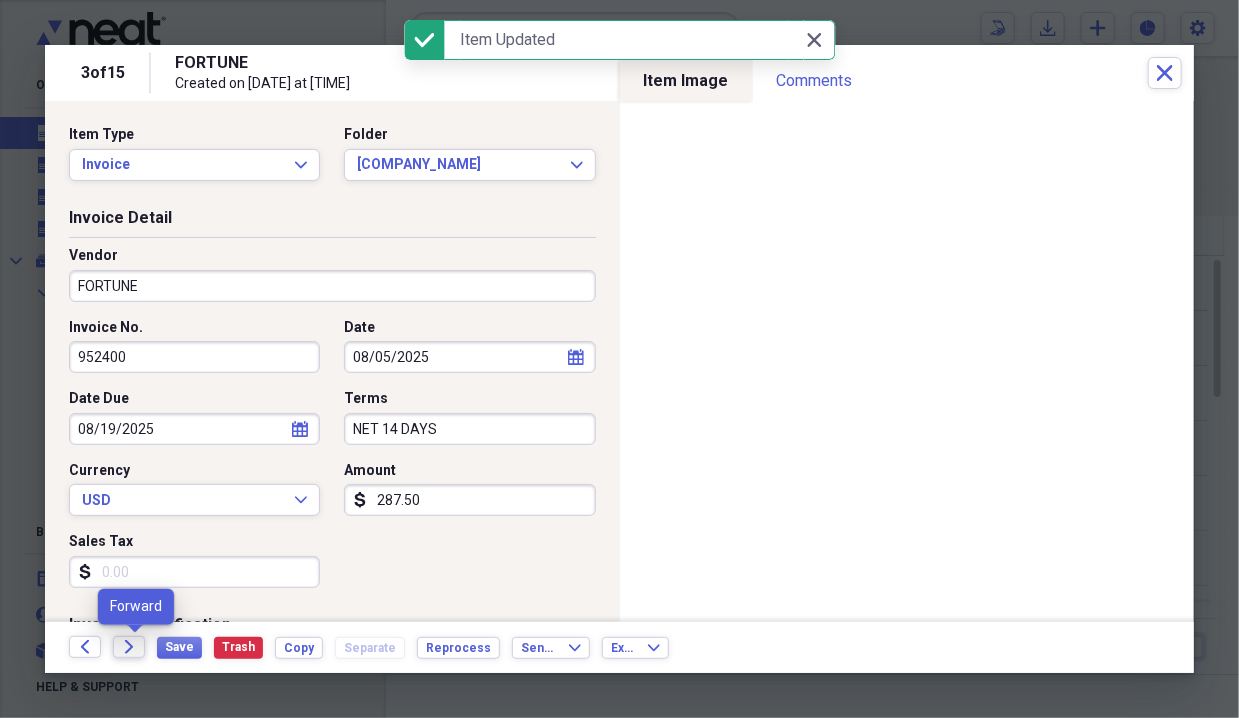 click on "Forward" 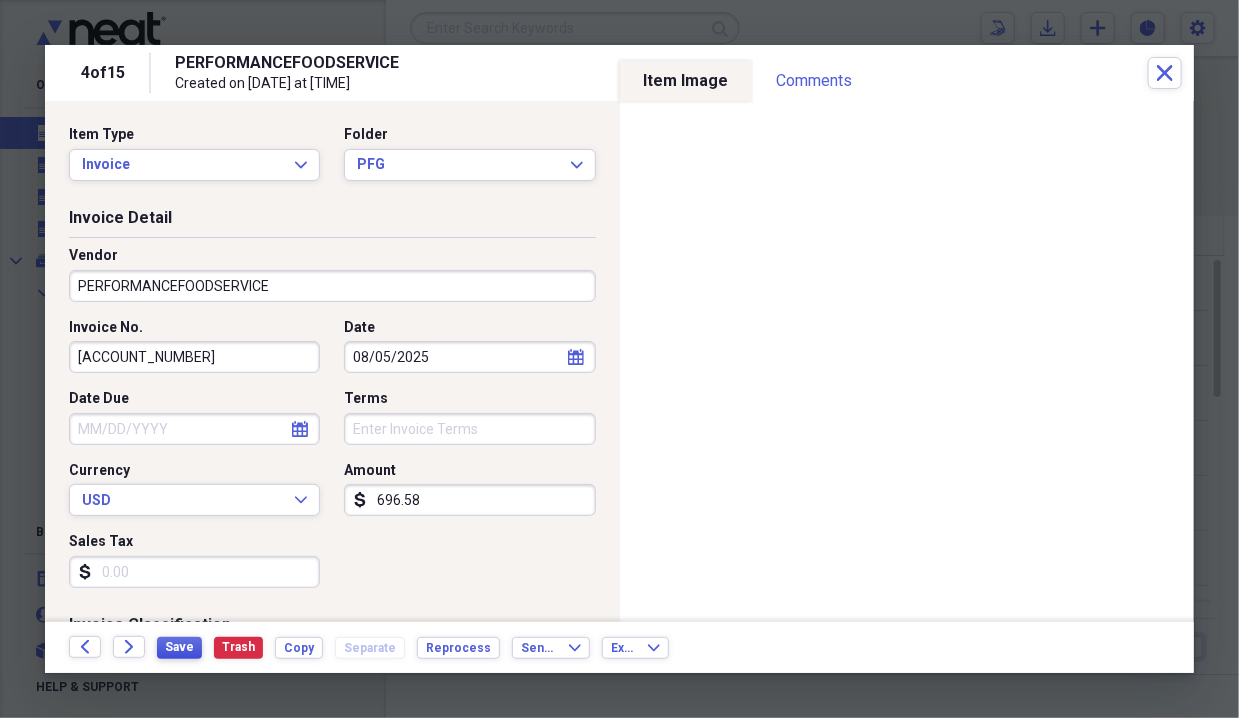 click on "Save" at bounding box center [179, 648] 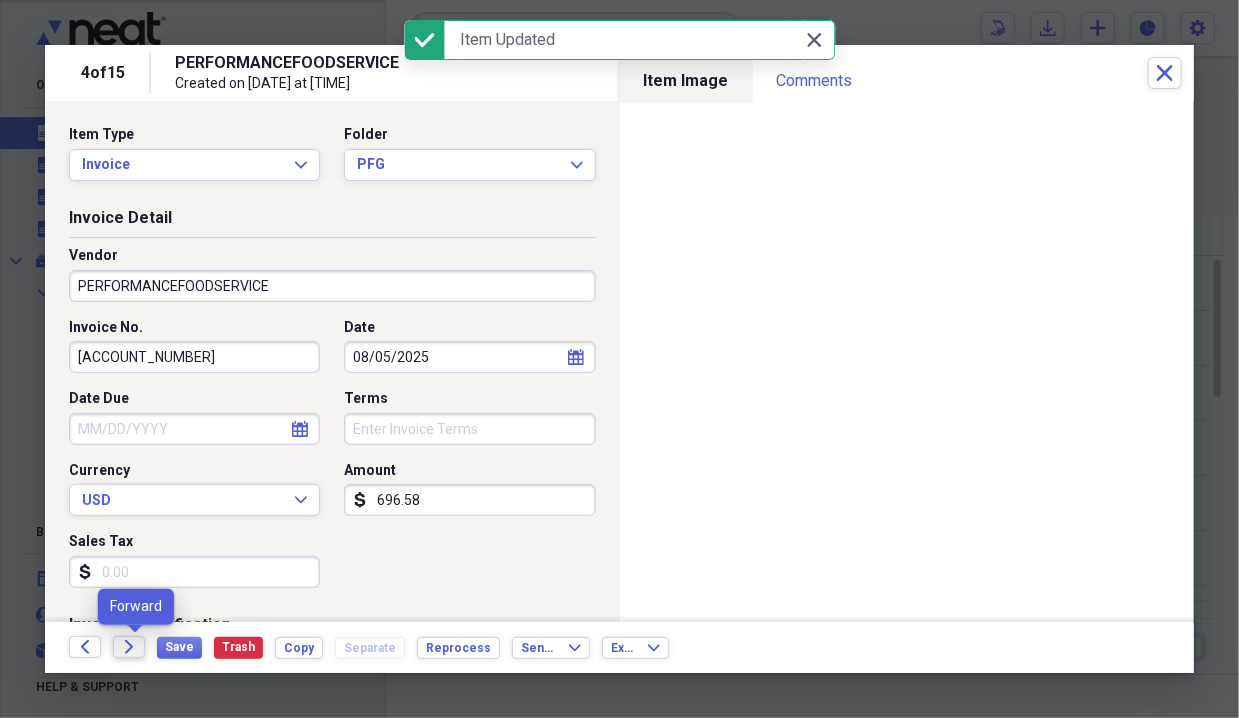 click on "Forward" 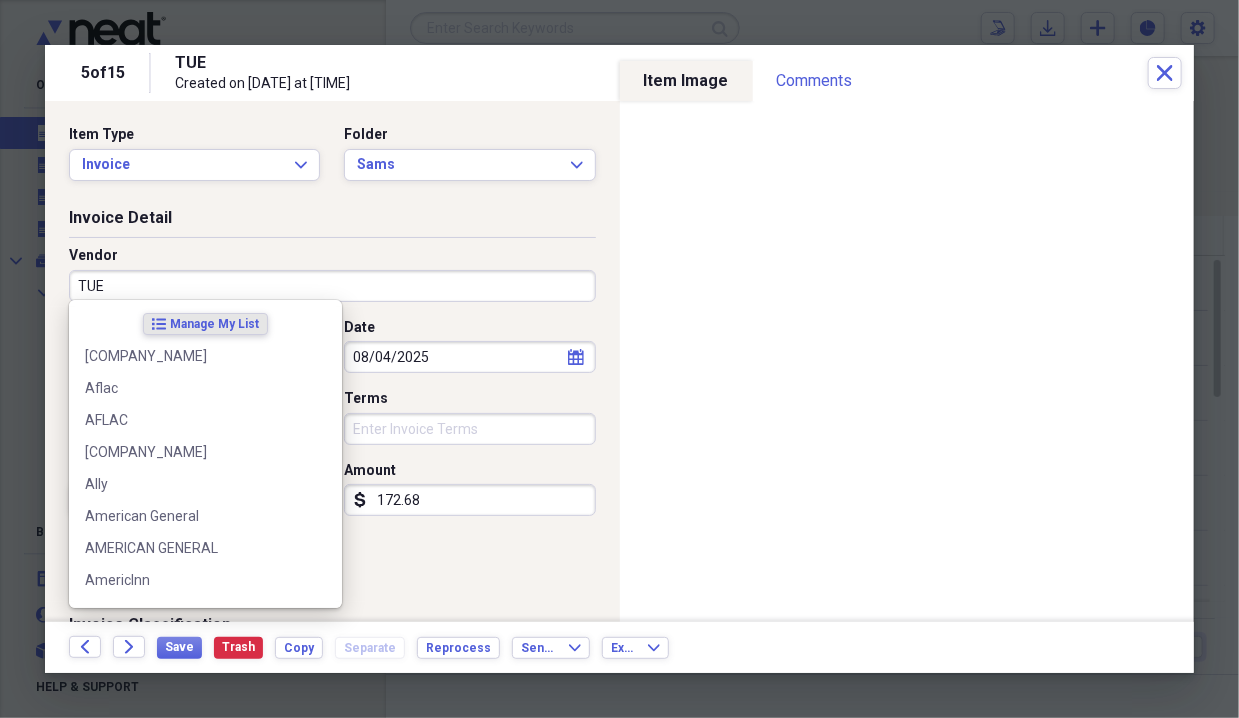 click on "TUE" at bounding box center (332, 286) 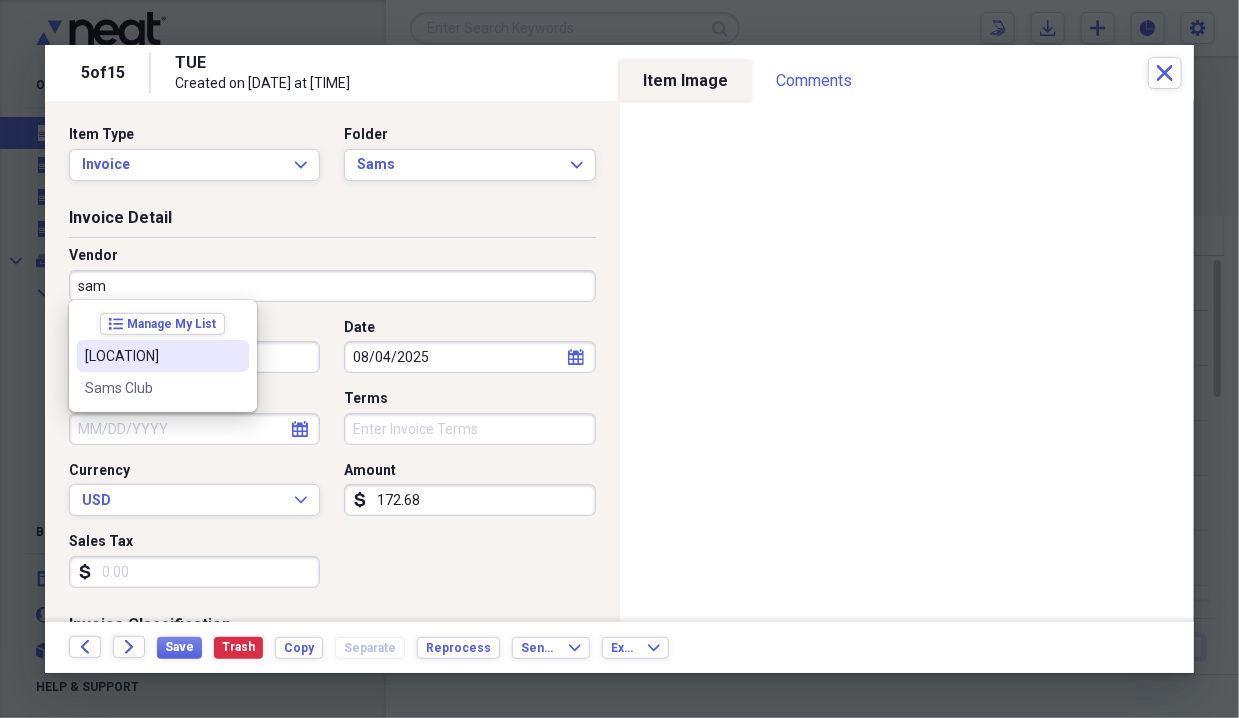 click on "[LOCATION]" at bounding box center [151, 356] 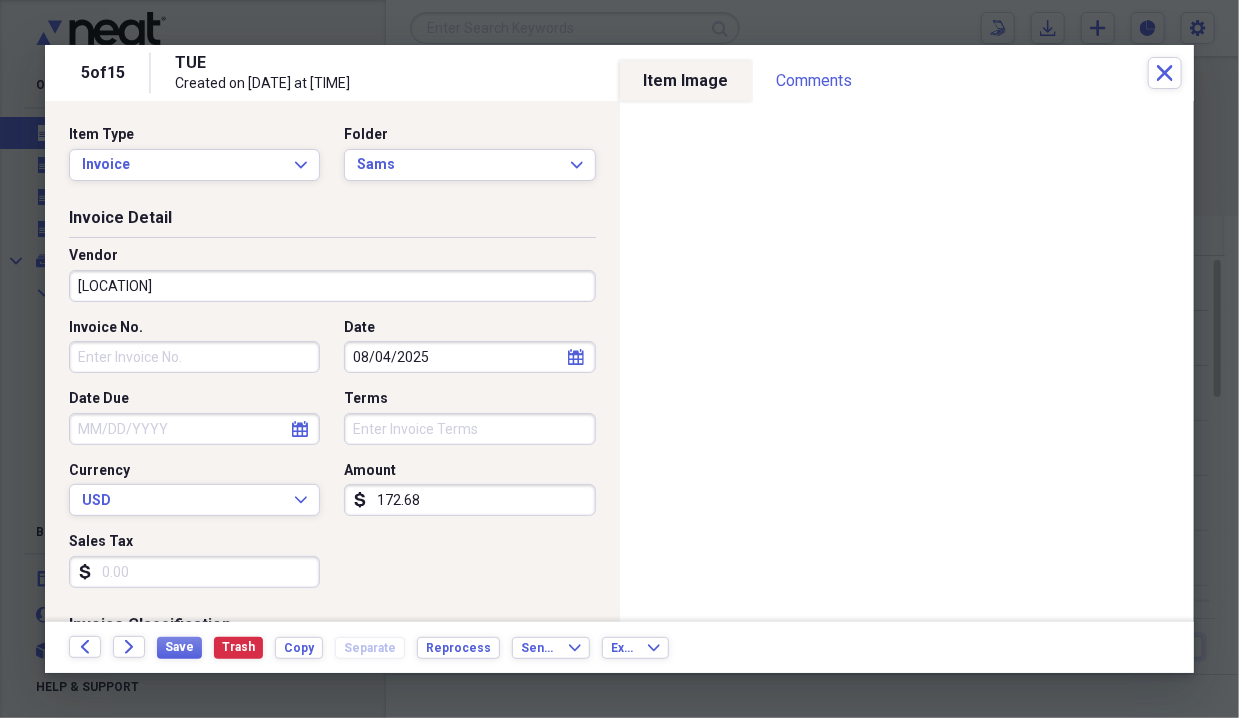 click on "Invoice No." at bounding box center (194, 357) 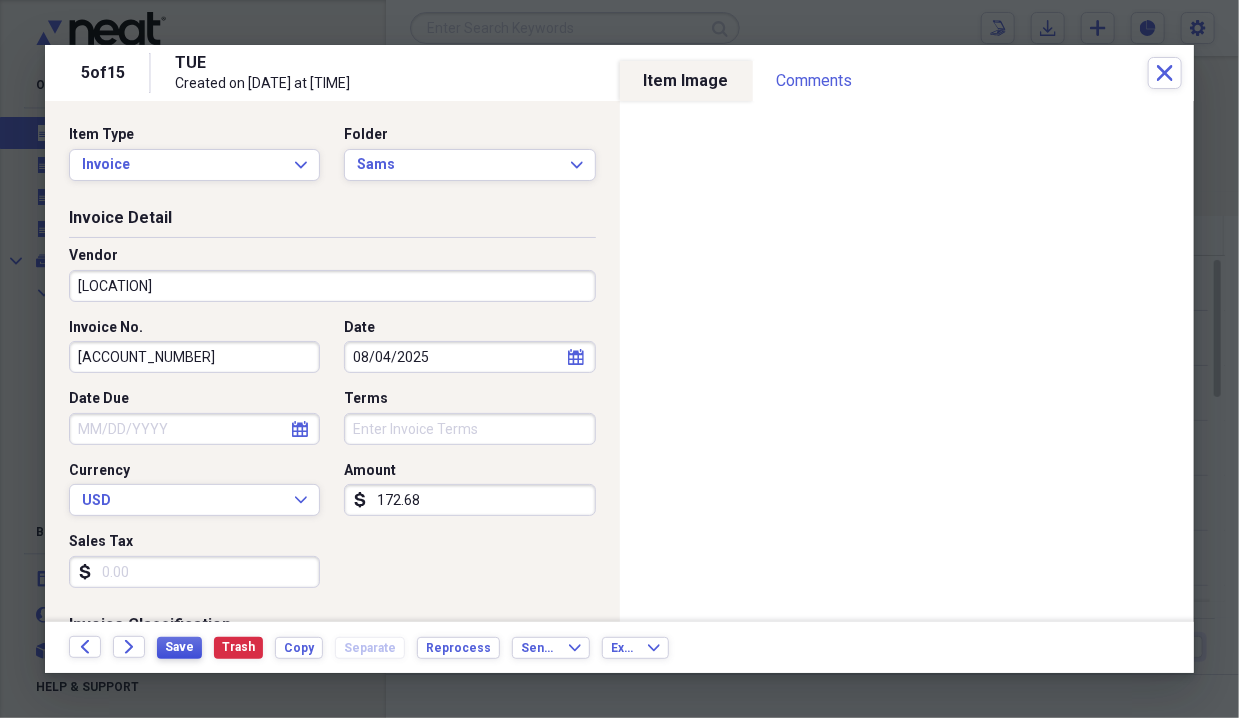 type on "[ACCOUNT_NUMBER]" 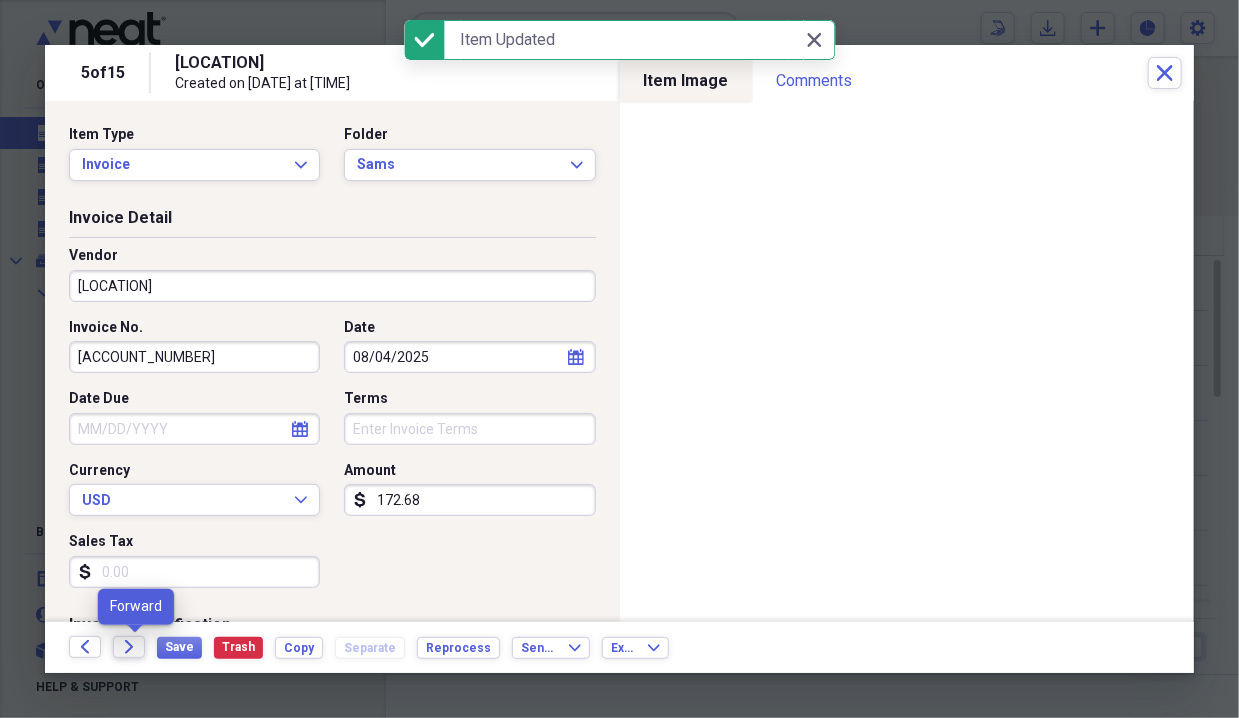 click on "Forward" 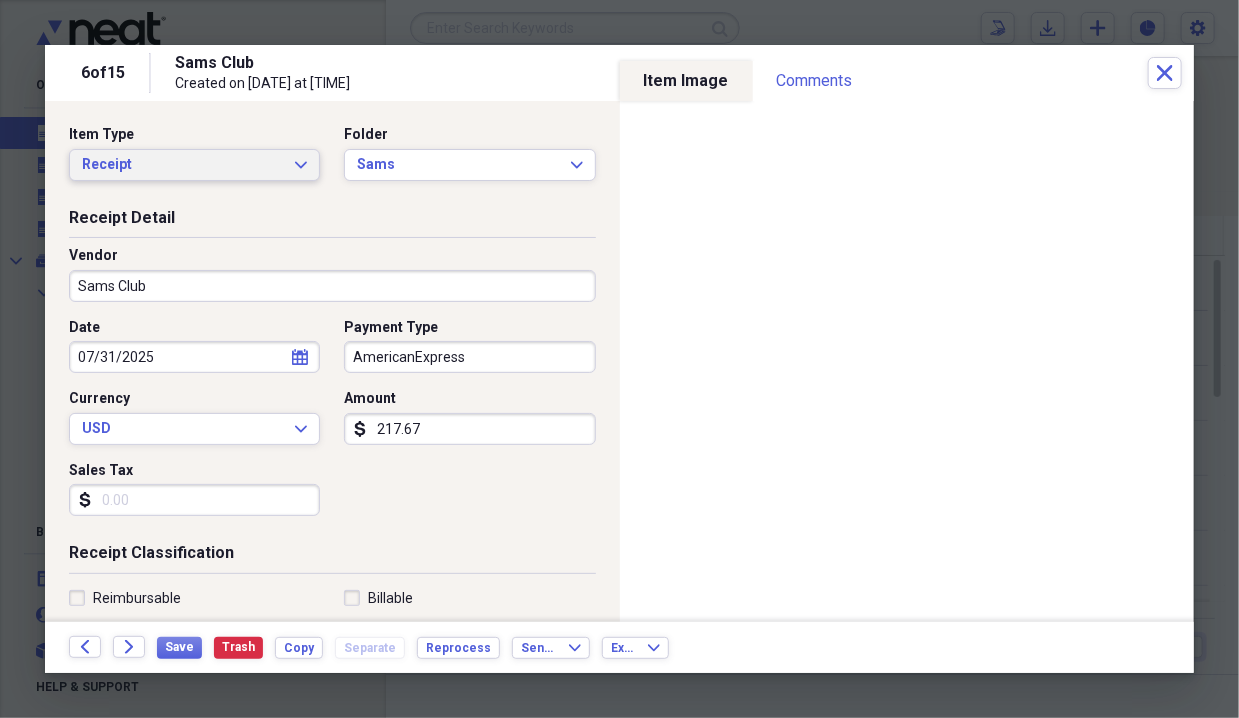 click on "Expand" 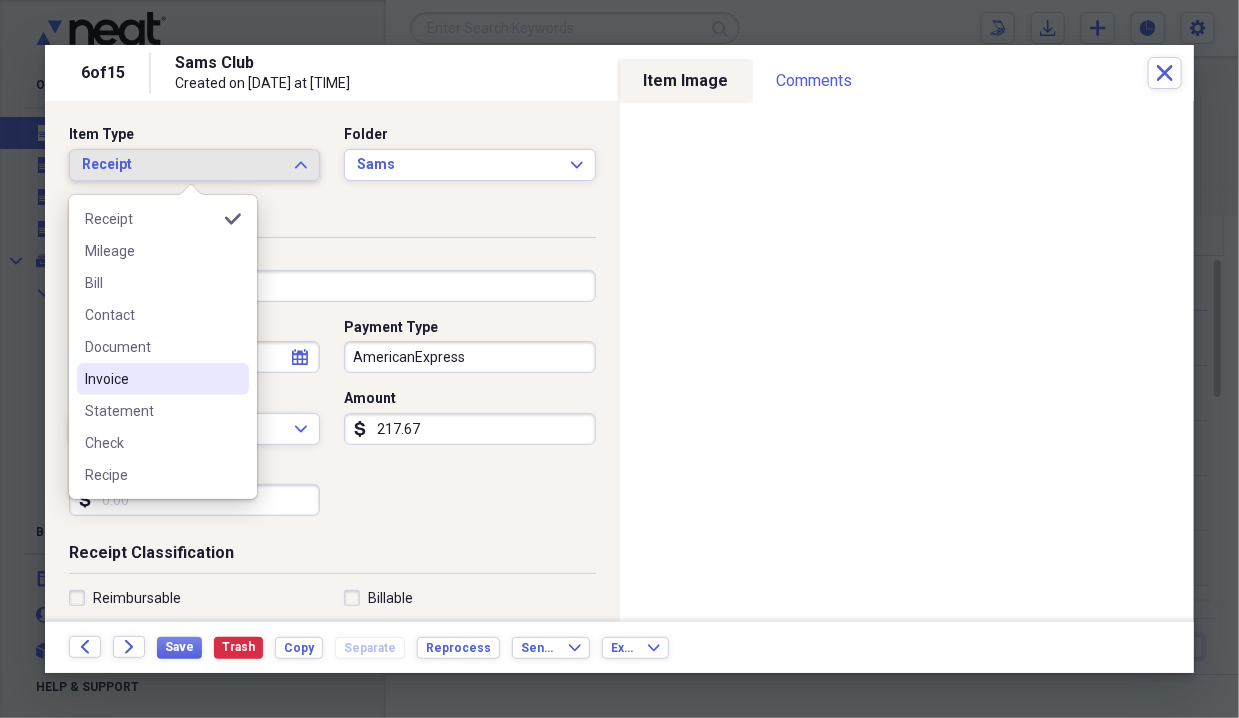 click on "Invoice" at bounding box center [151, 379] 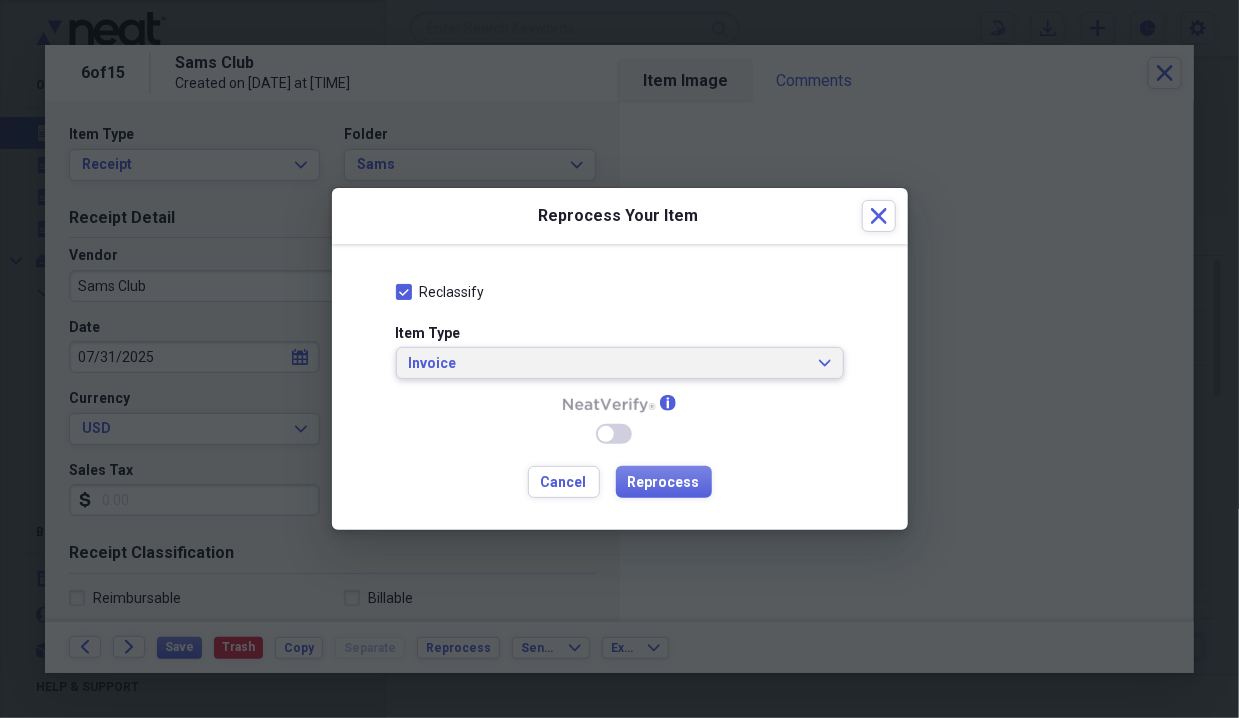 click on "Invoice" at bounding box center (608, 364) 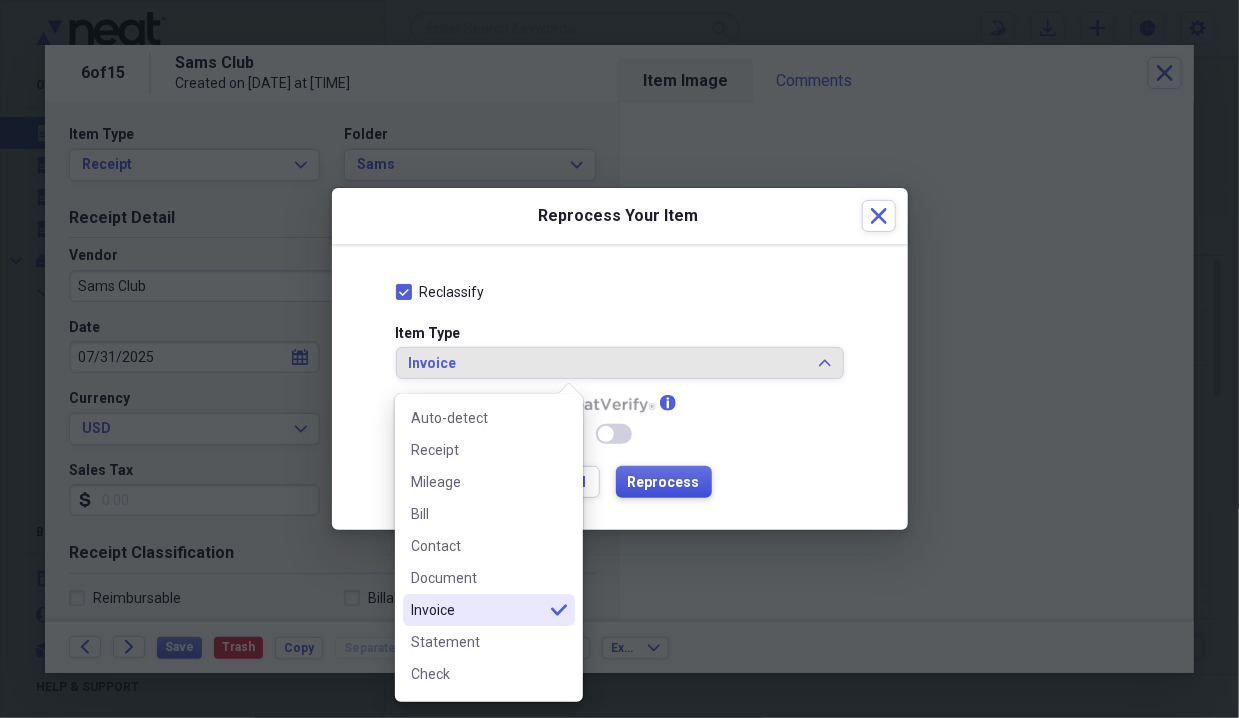 click on "Reprocess" at bounding box center (664, 483) 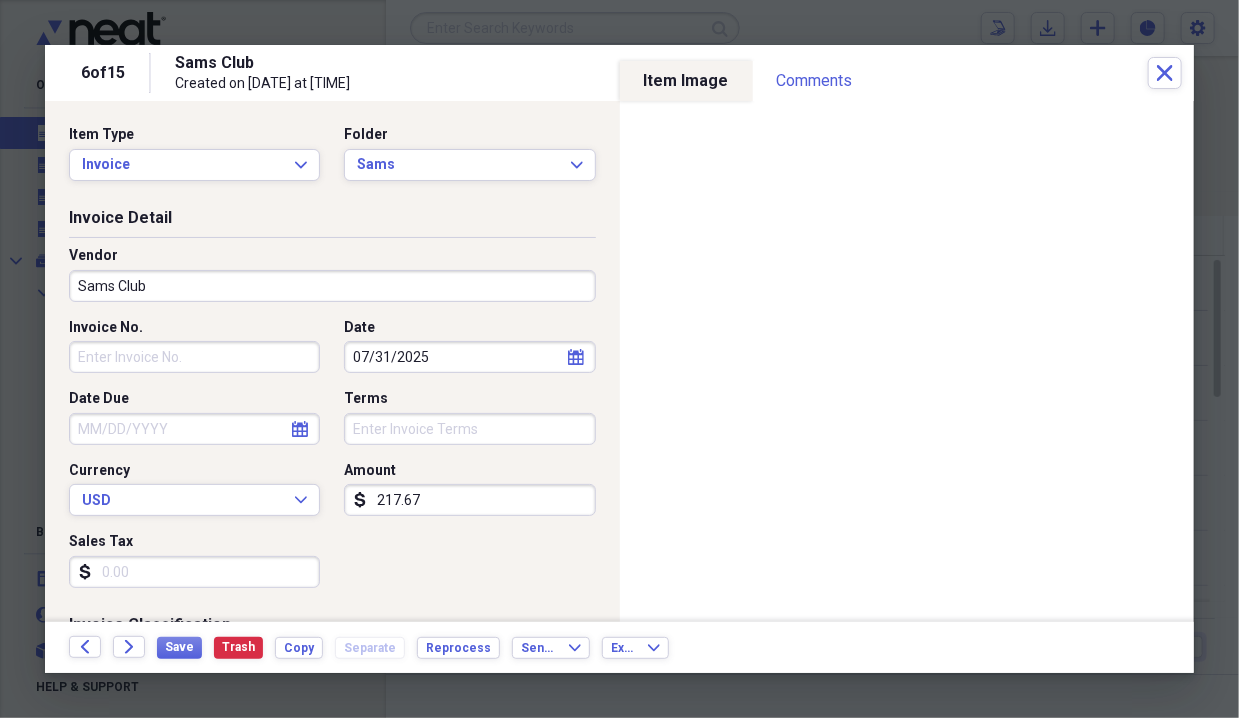 click on "Invoice No." at bounding box center [194, 357] 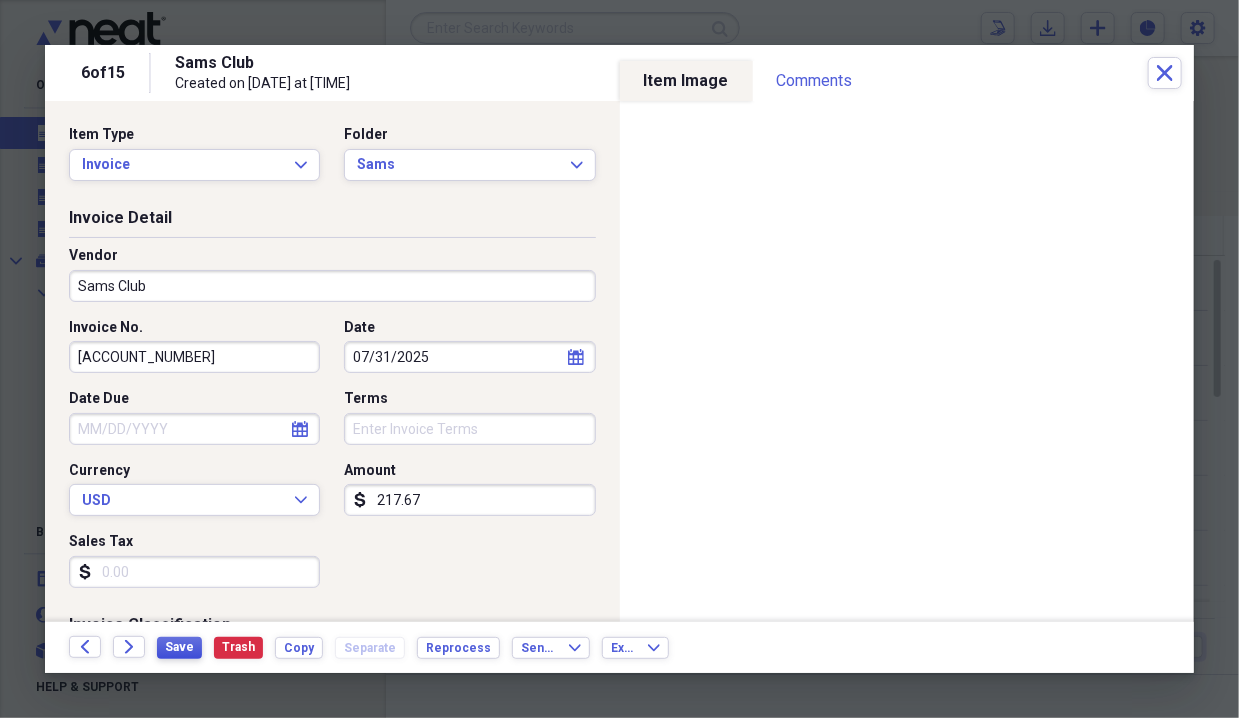 type on "[ACCOUNT_NUMBER]" 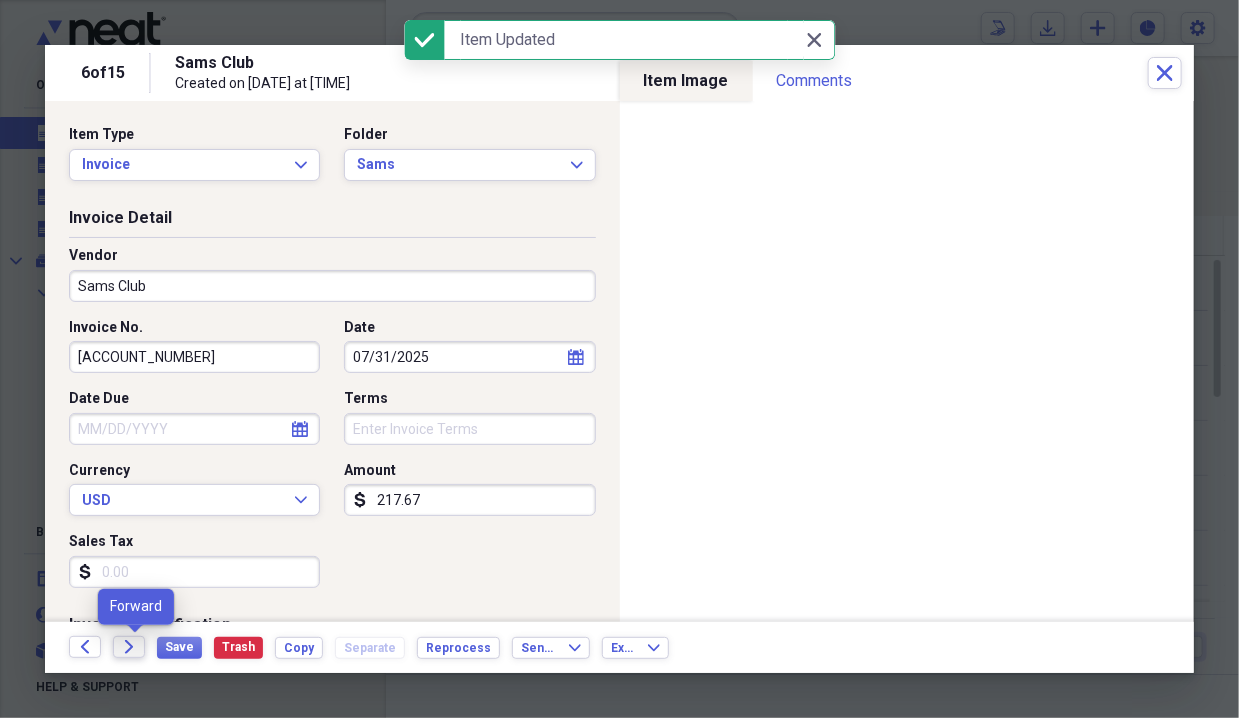 click on "Forward" 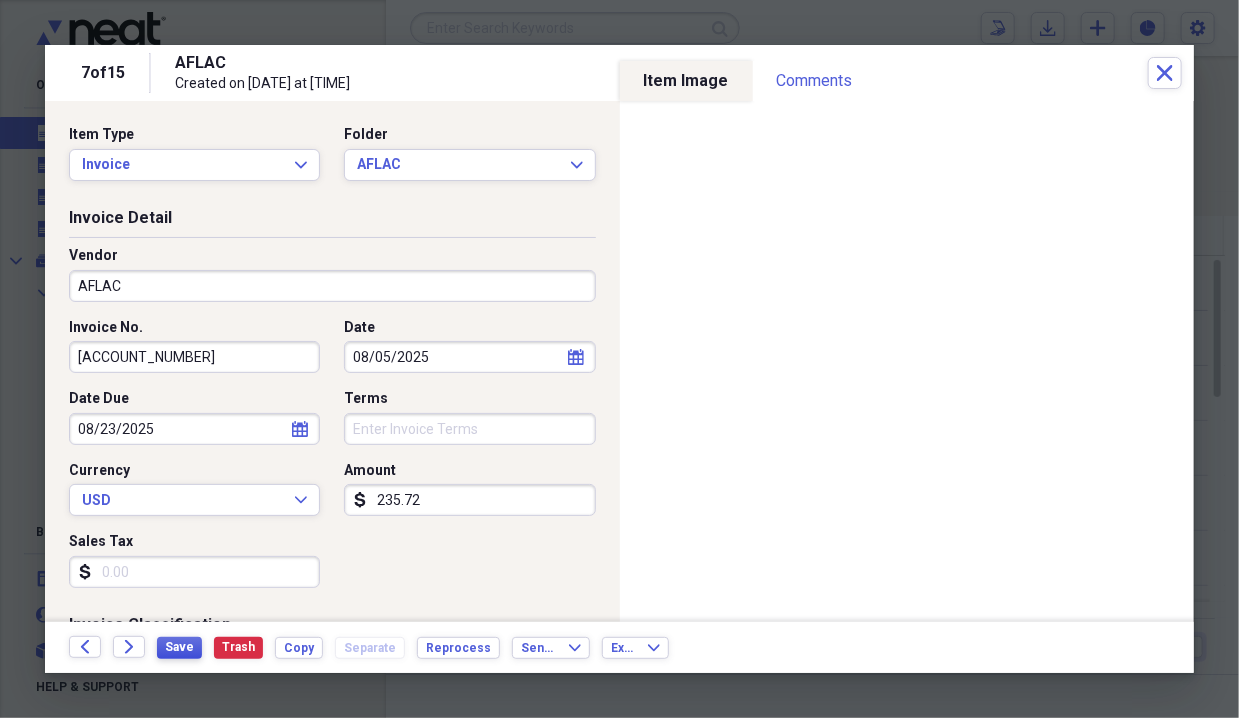 click on "Save" at bounding box center (179, 647) 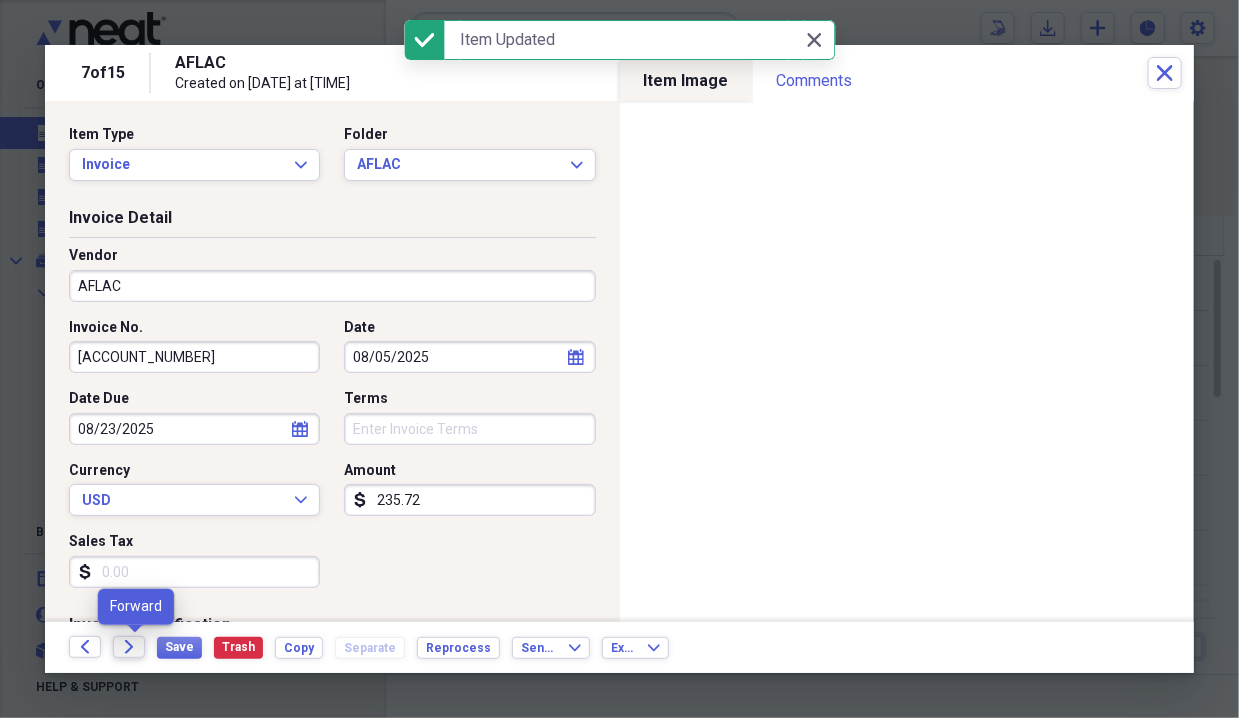 click on "Forward" 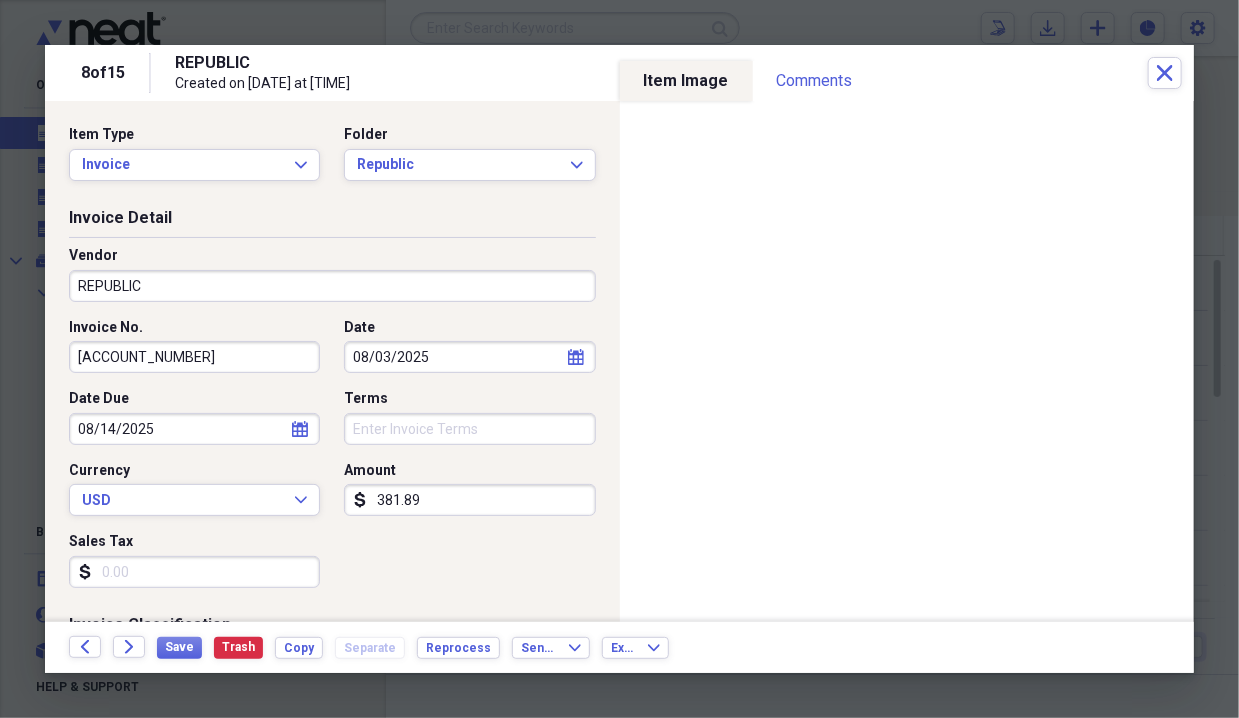 click on "[ACCOUNT_NUMBER]" at bounding box center (194, 357) 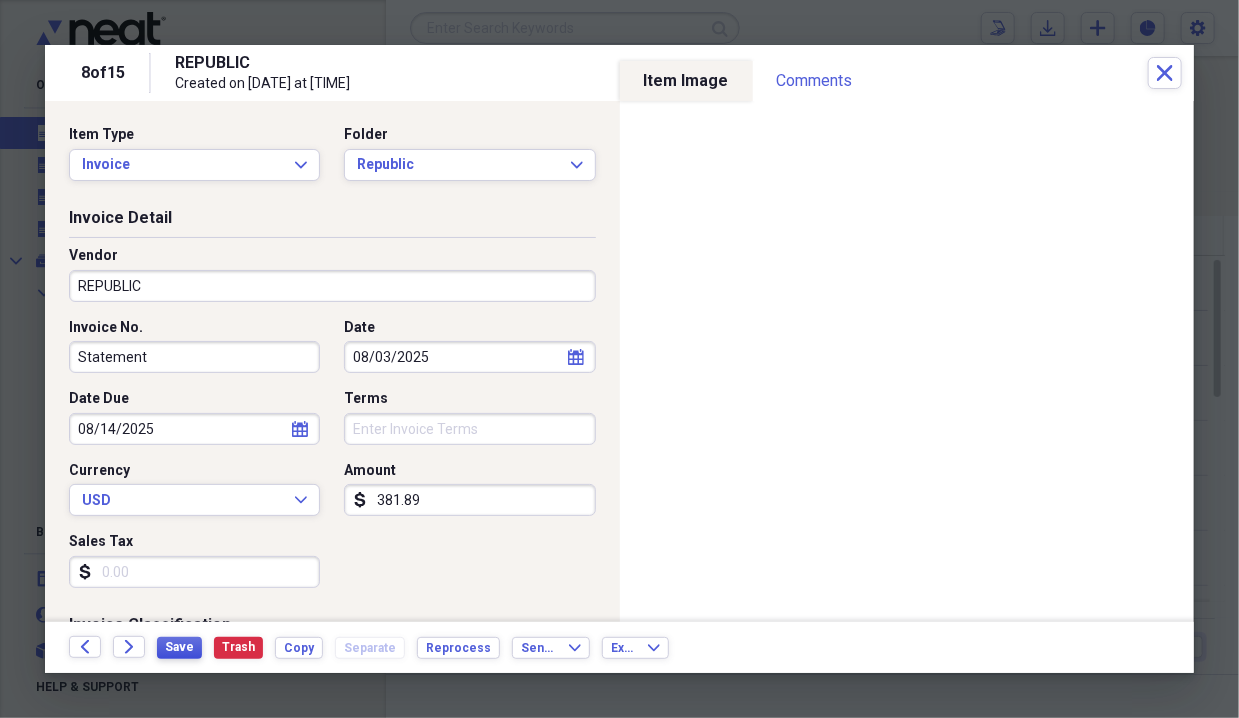type on "Statement" 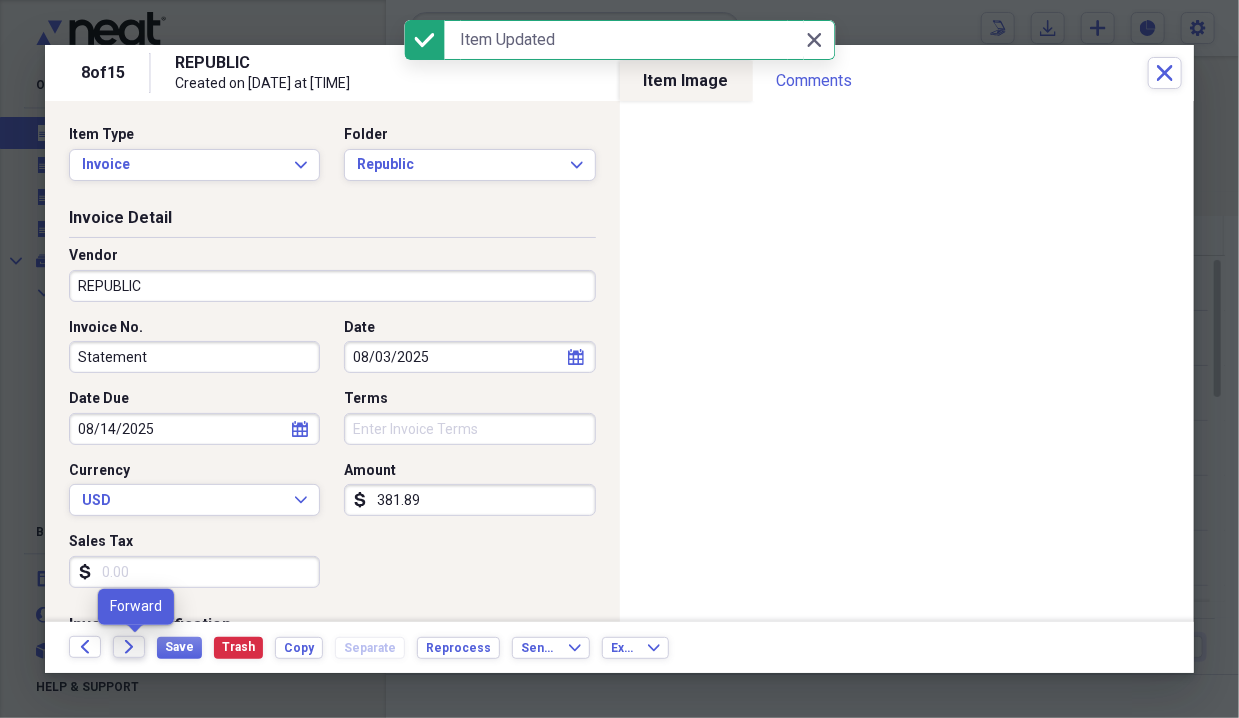 click 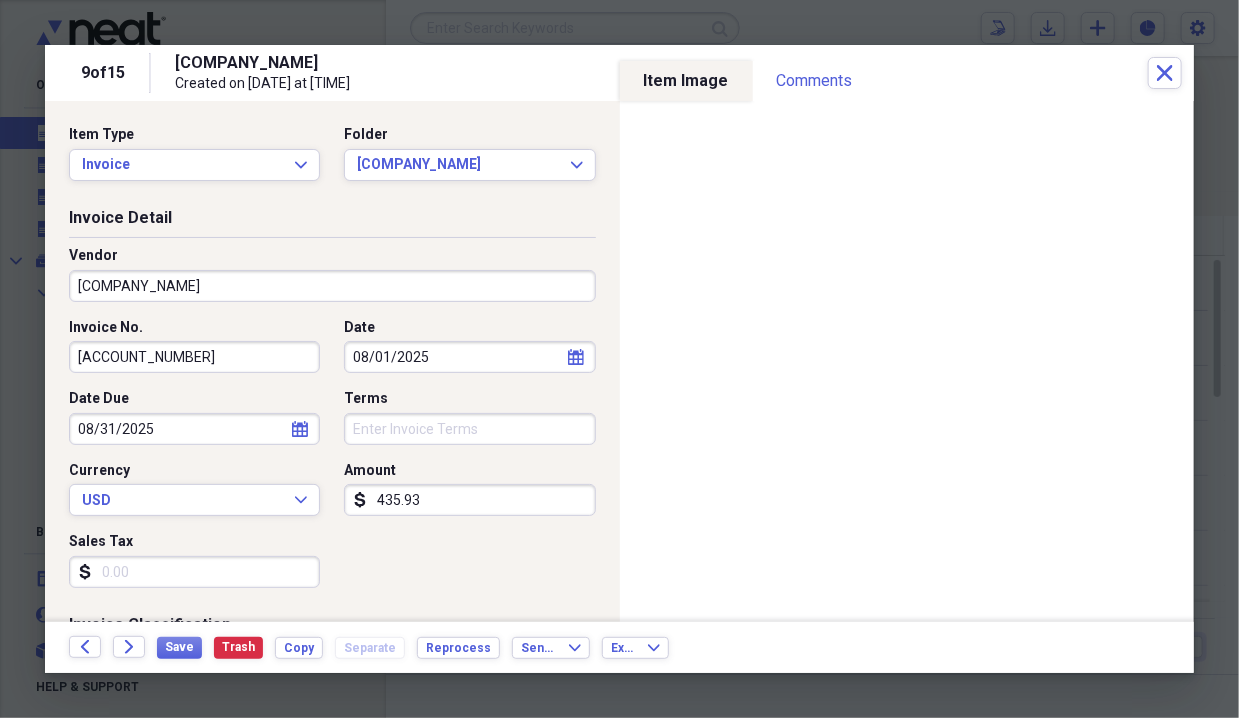 click on "435.93" at bounding box center [469, 500] 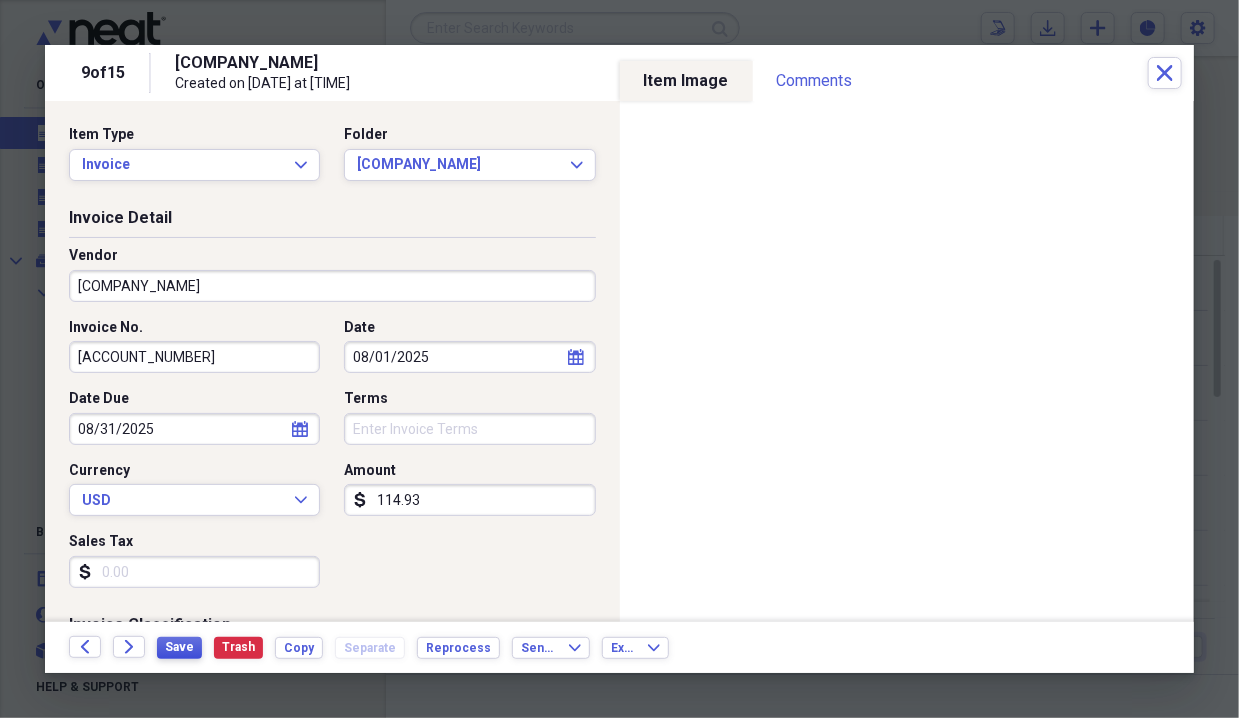type on "114.93" 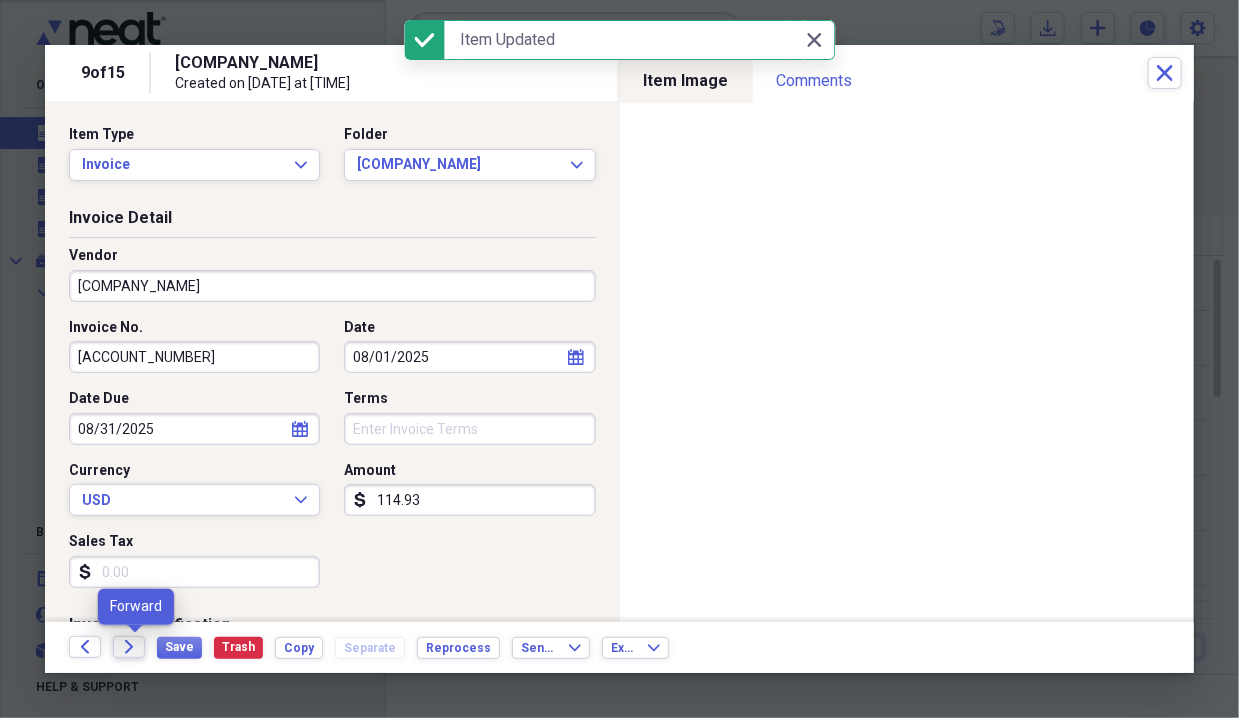 click on "Forward" at bounding box center (129, 647) 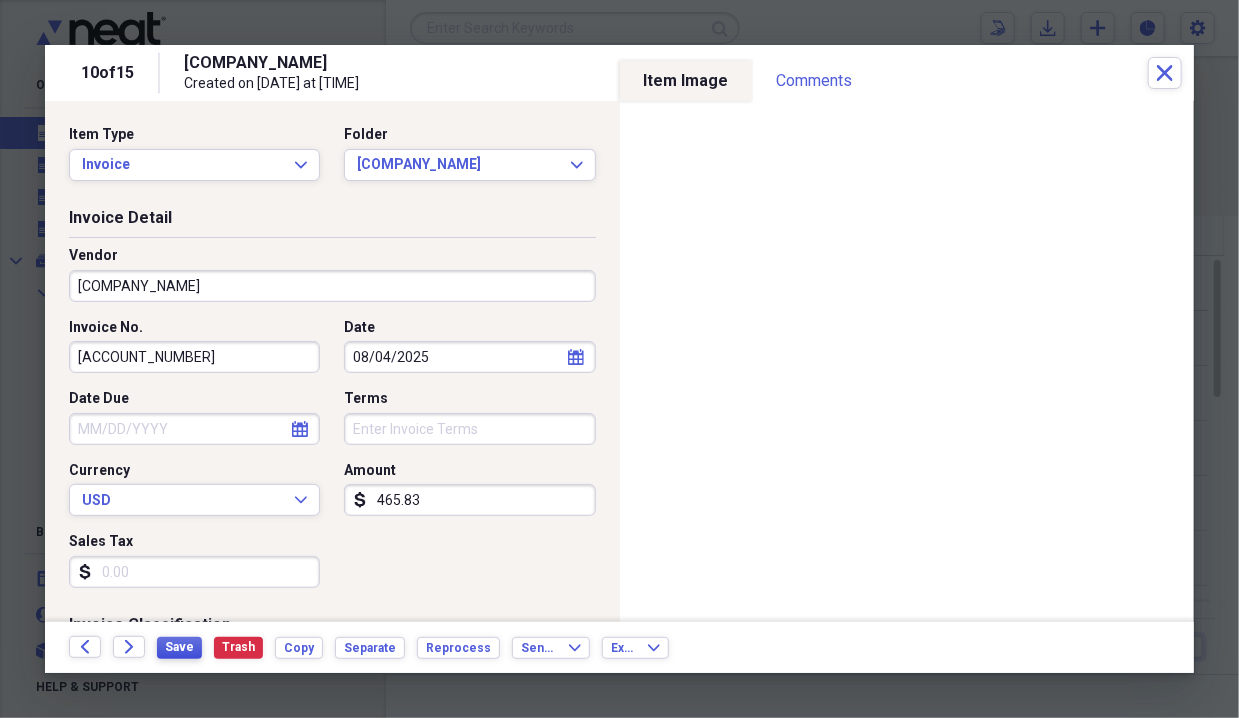 click on "Save" at bounding box center [179, 647] 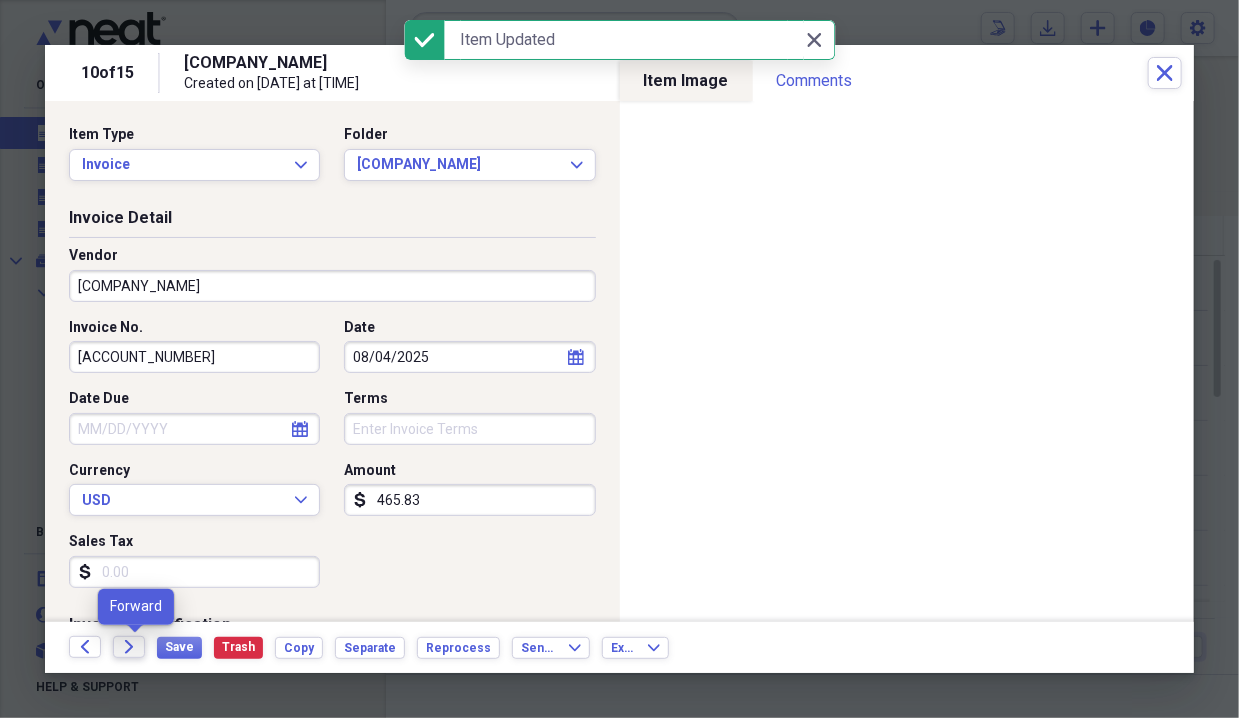 click on "Forward" 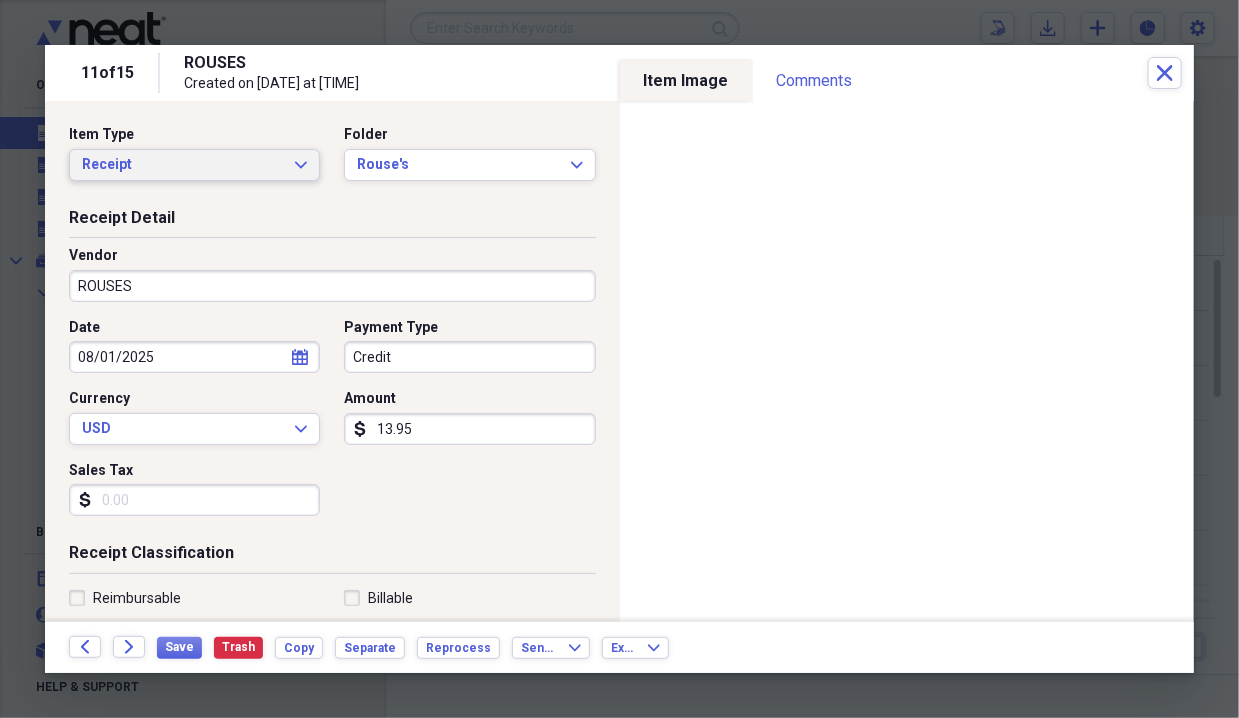 click on "Expand" 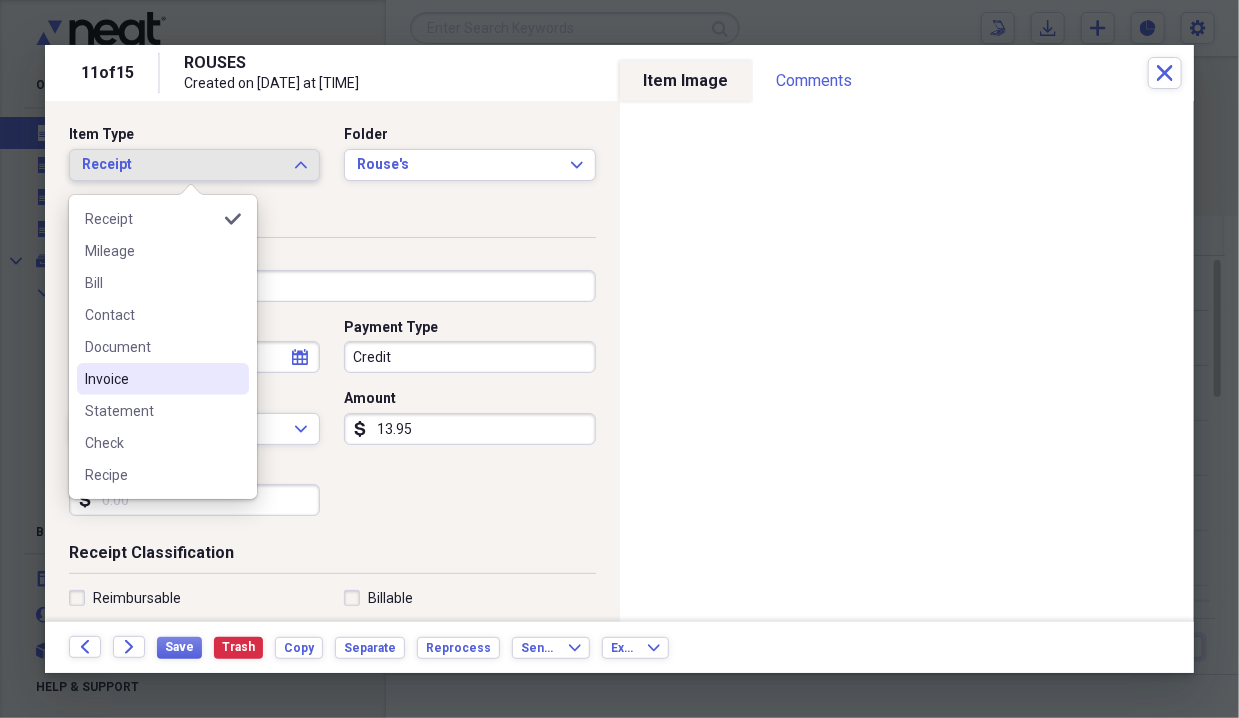 click on "Invoice" at bounding box center (151, 379) 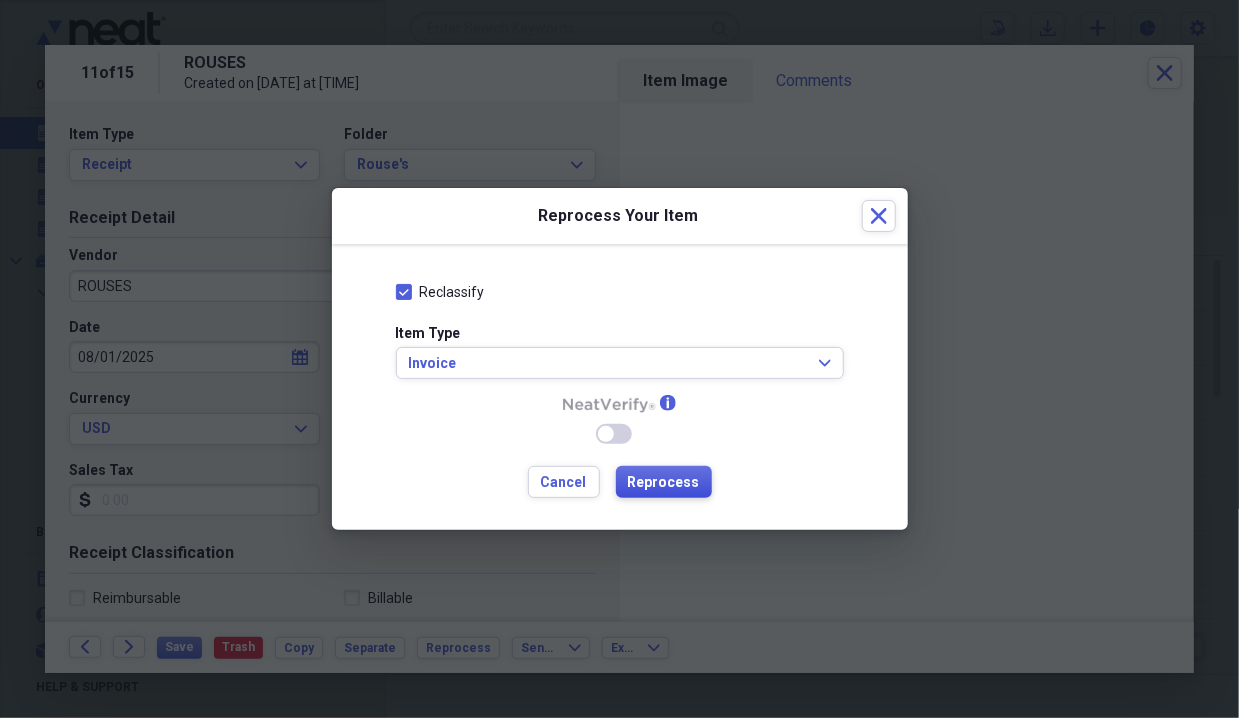 click on "Reprocess" at bounding box center (664, 483) 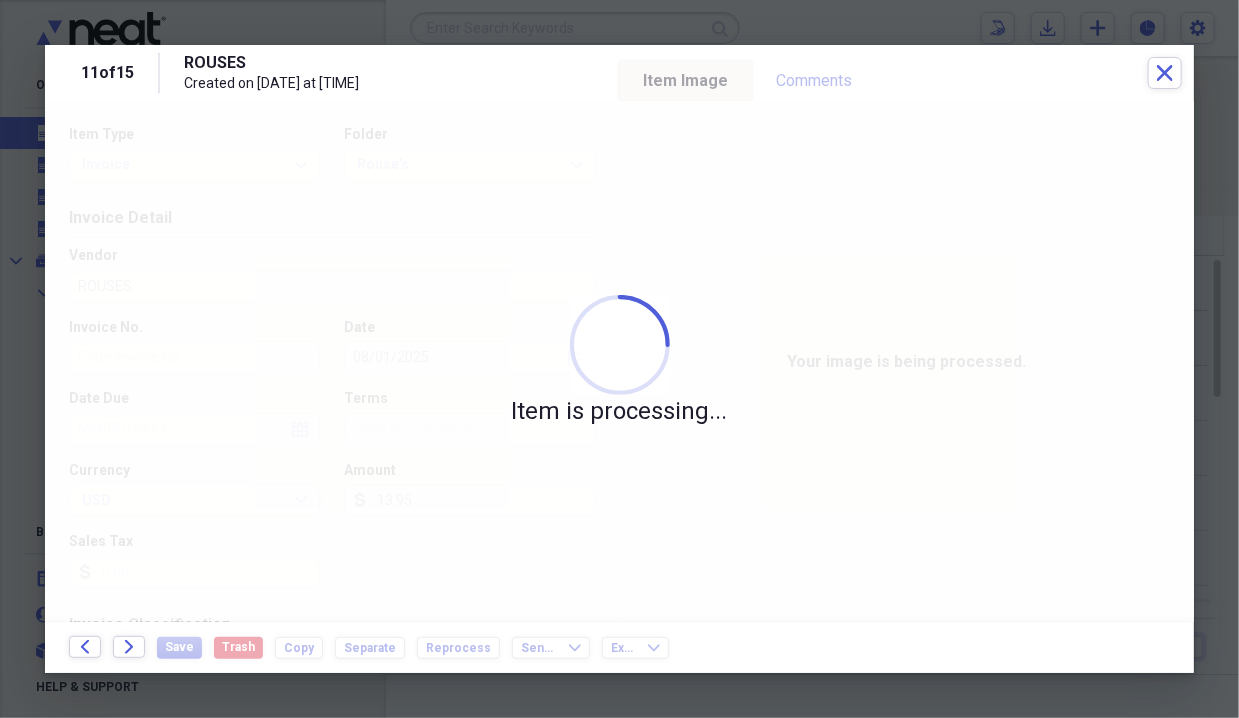 type on "[COMPANY_NAME]" 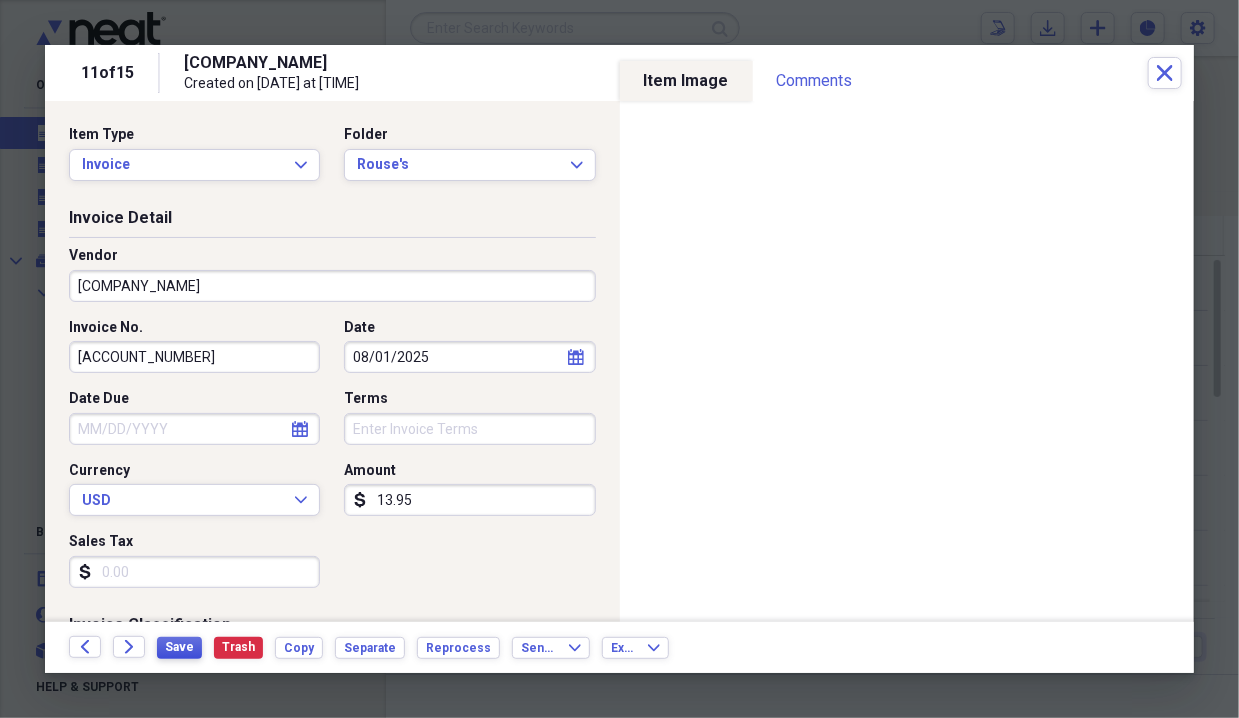 click on "Save" at bounding box center (179, 647) 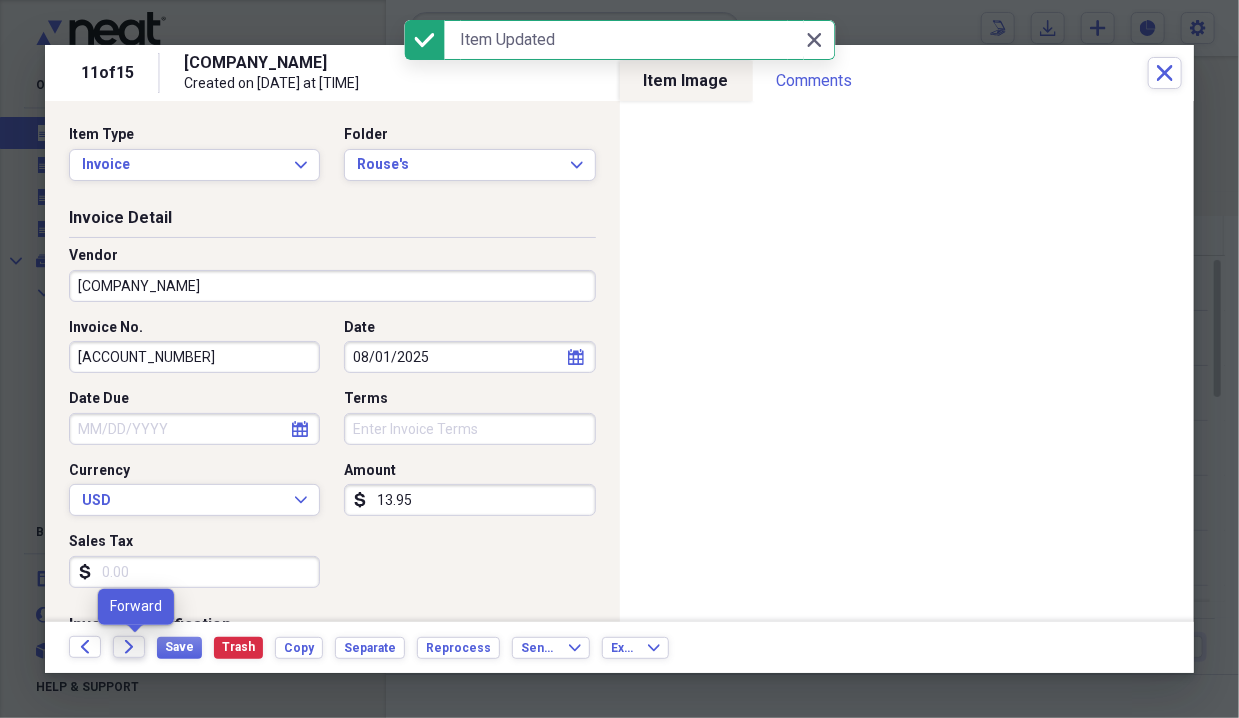 click on "Forward" 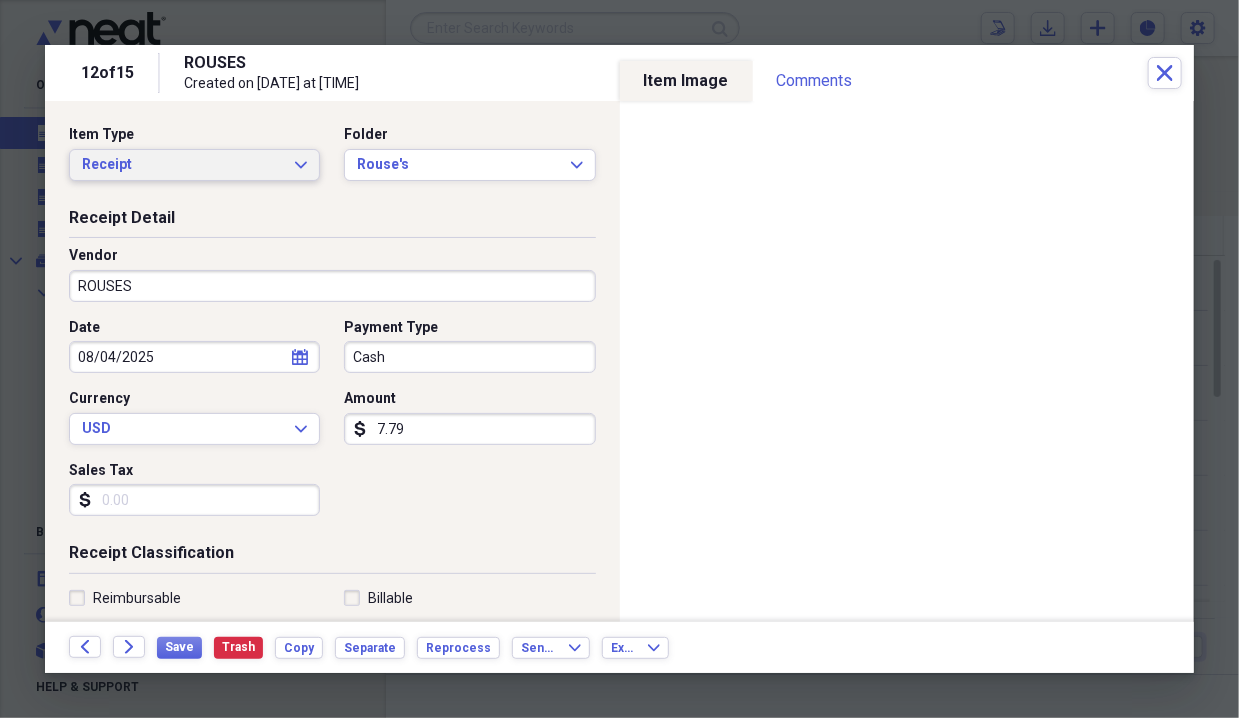 click on "Expand" 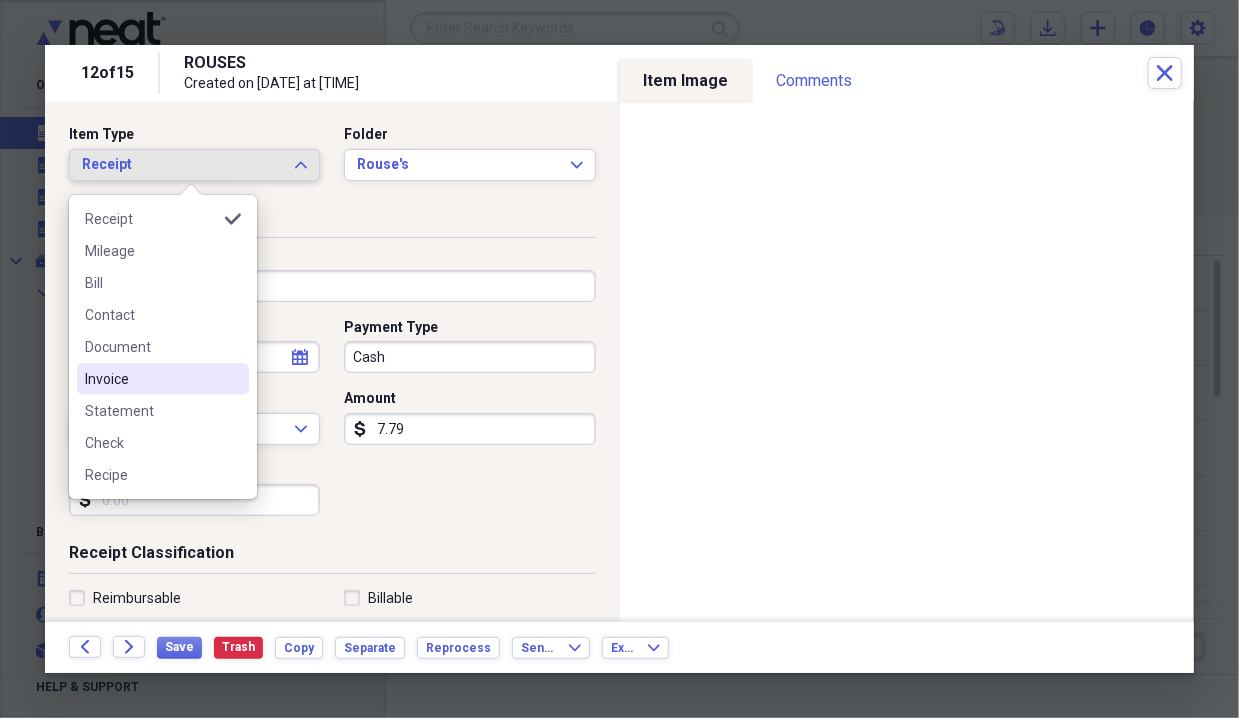 click on "Invoice" at bounding box center [151, 379] 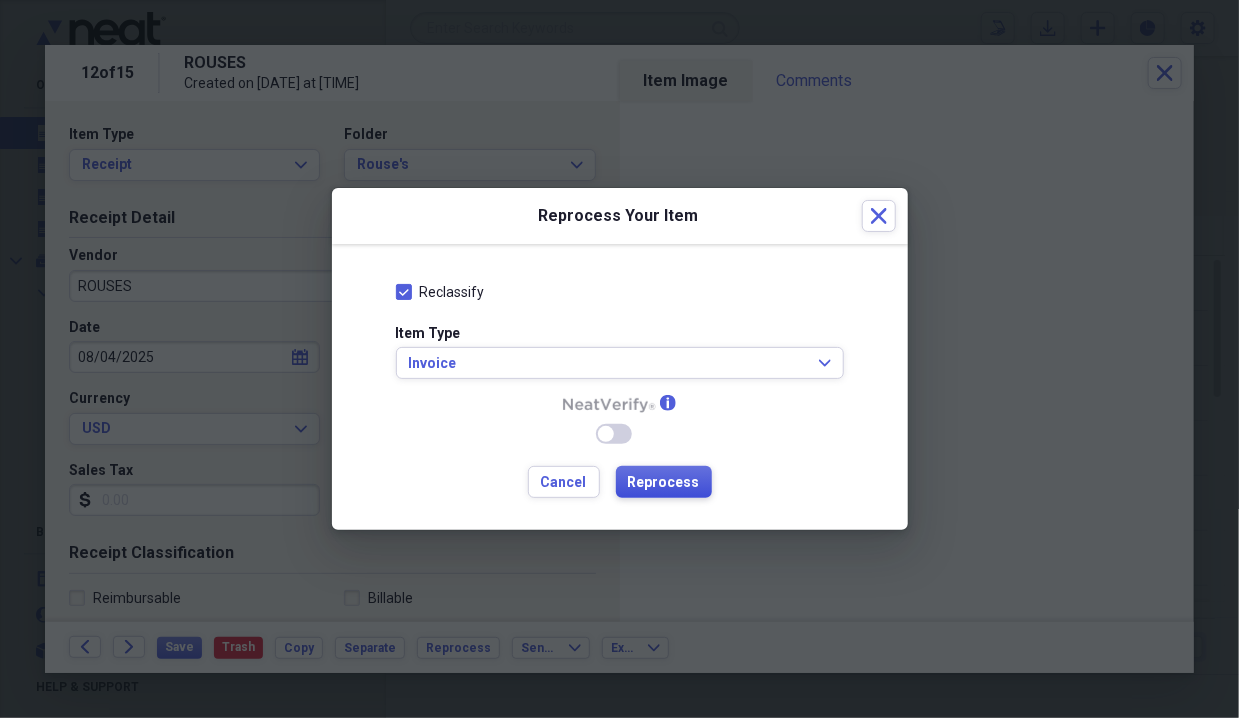 click on "Reprocess" at bounding box center (664, 483) 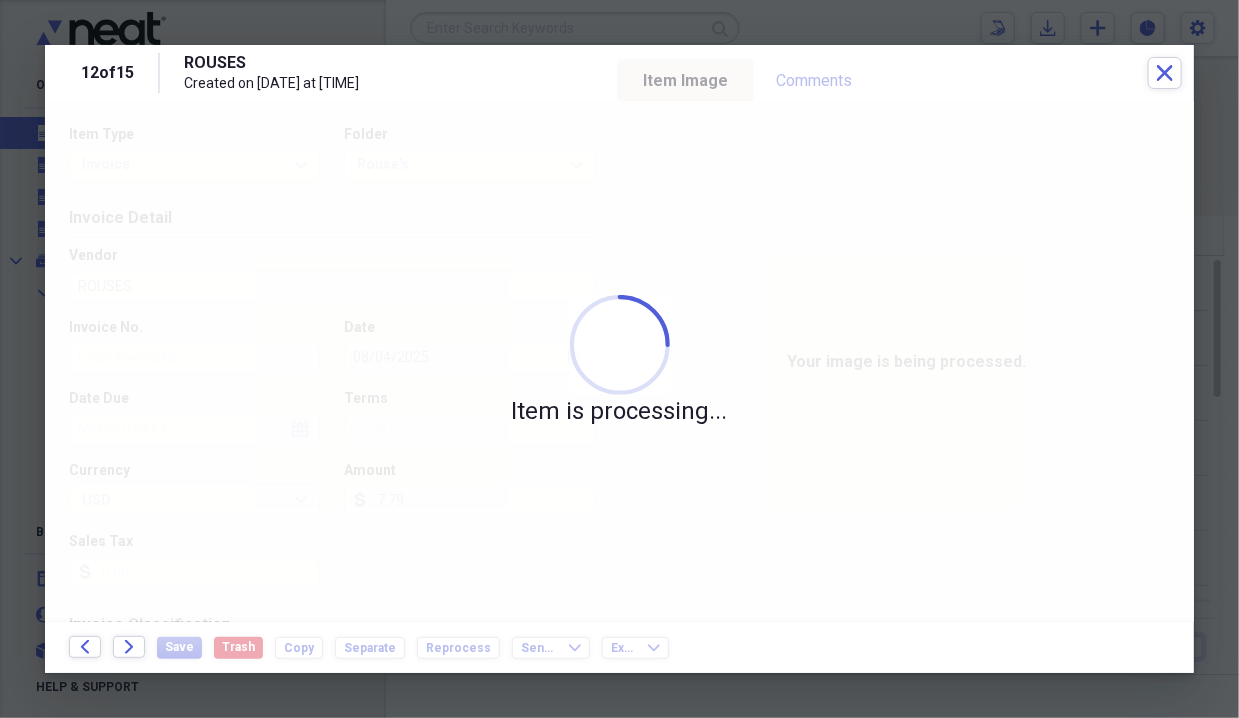 type on "[ACCOUNT_NUMBER]" 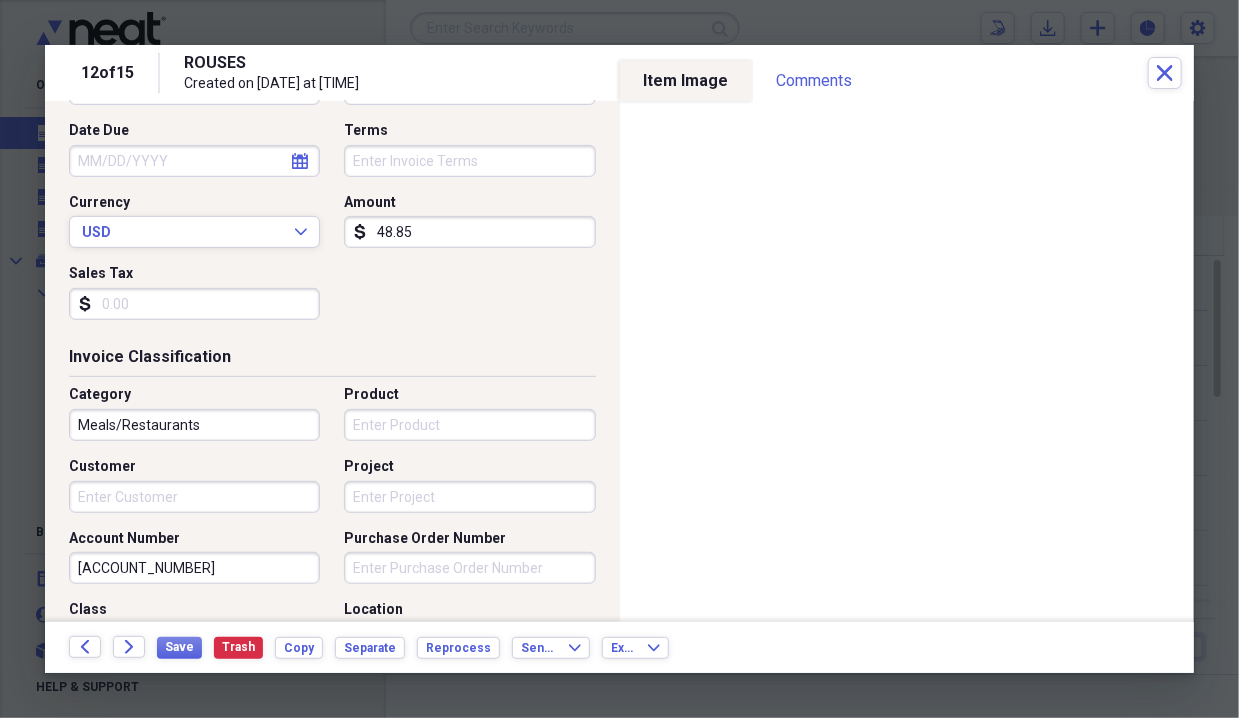 scroll, scrollTop: 0, scrollLeft: 0, axis: both 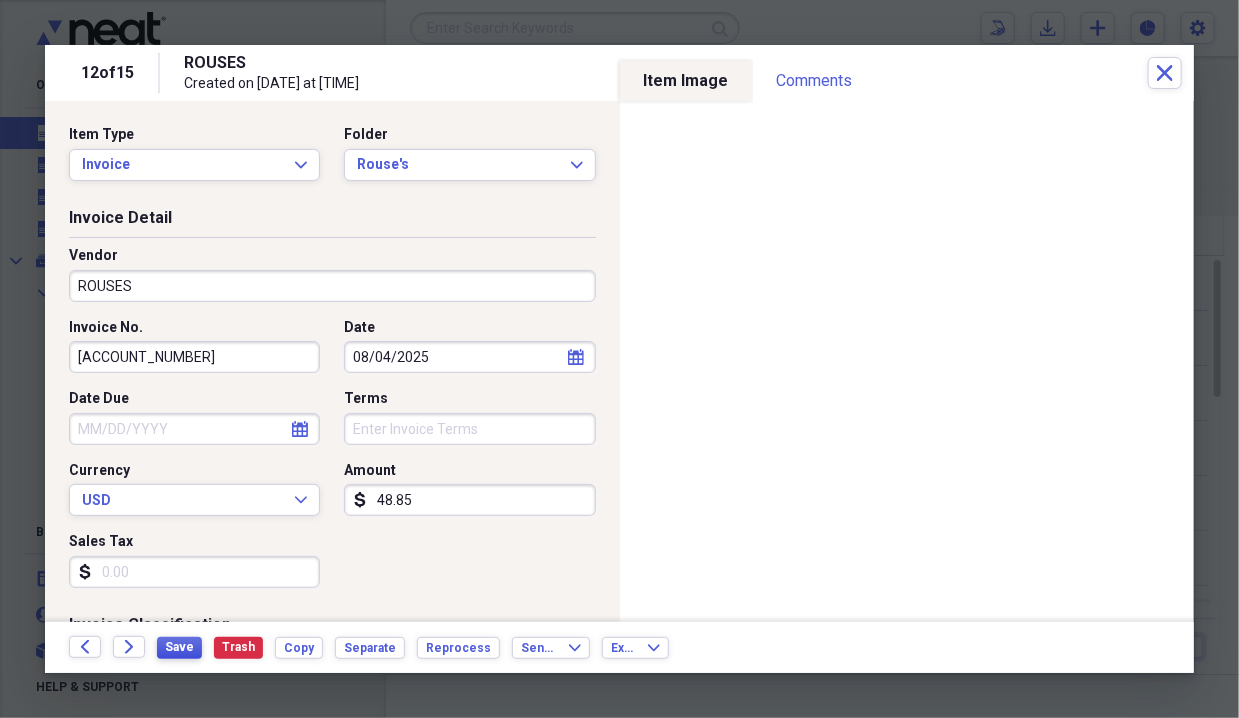 click on "Save" at bounding box center [179, 647] 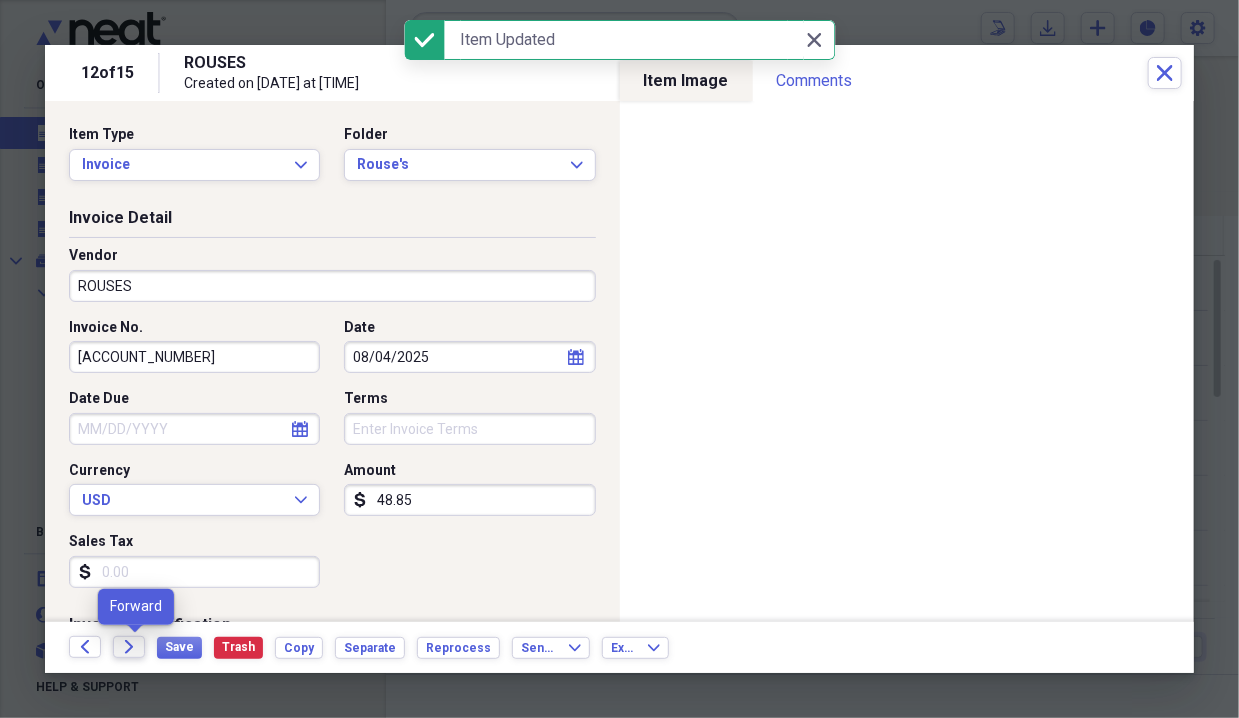 click on "Forward" 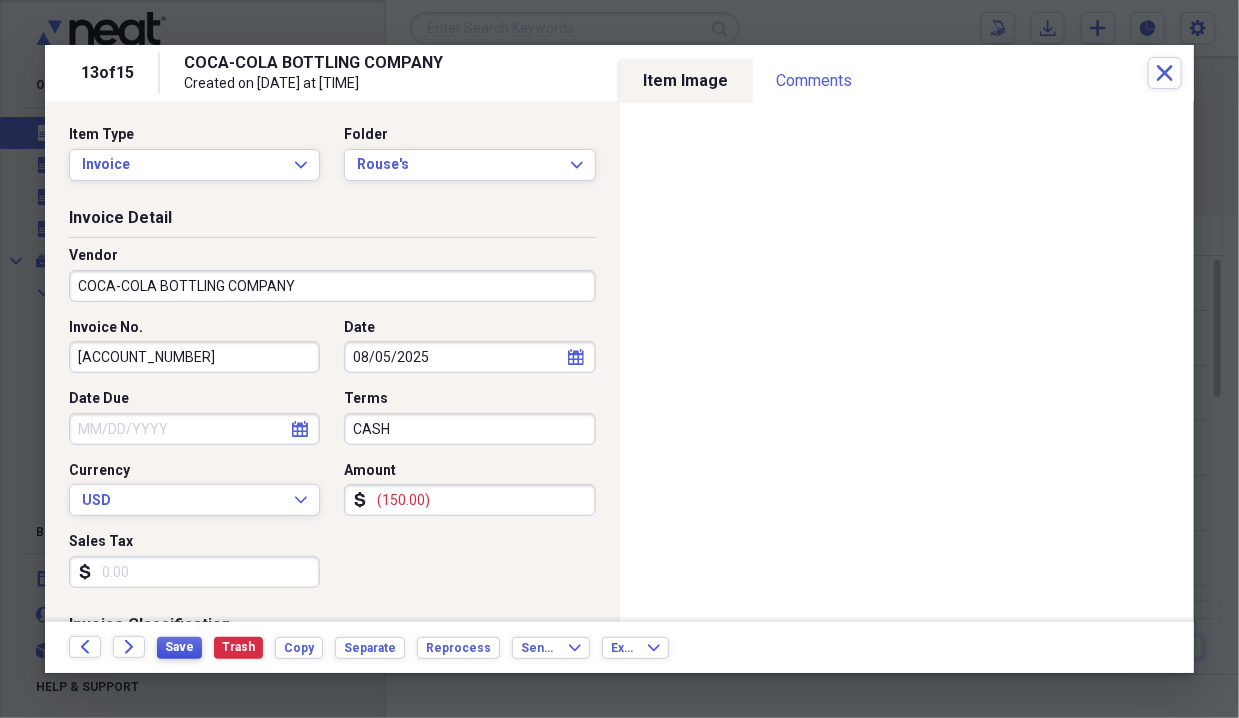 click on "Save" at bounding box center [179, 647] 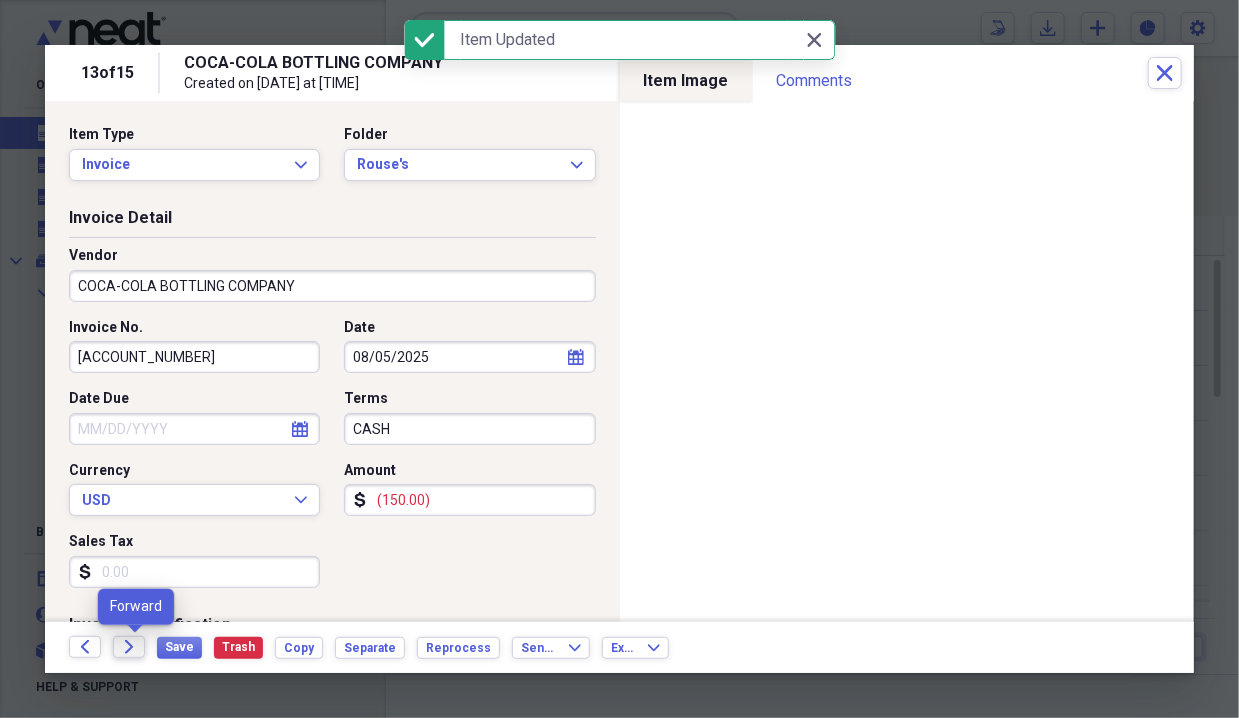 click on "Forward" 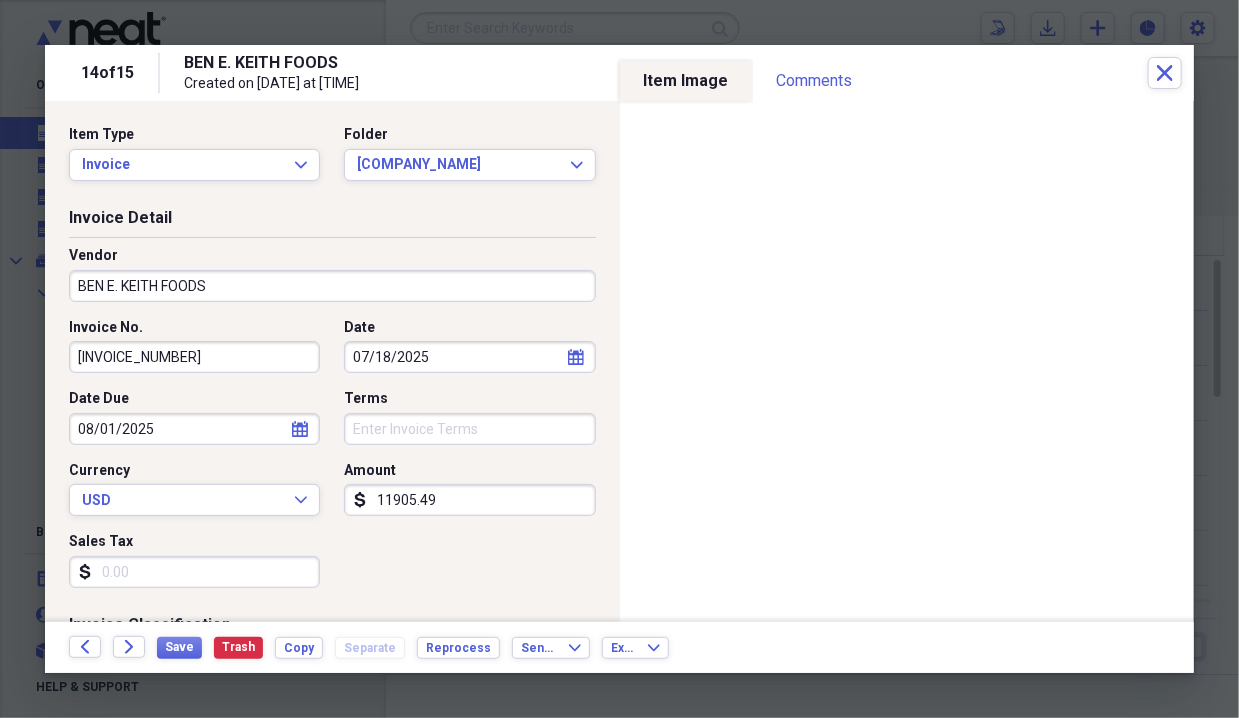 click on "calendar" 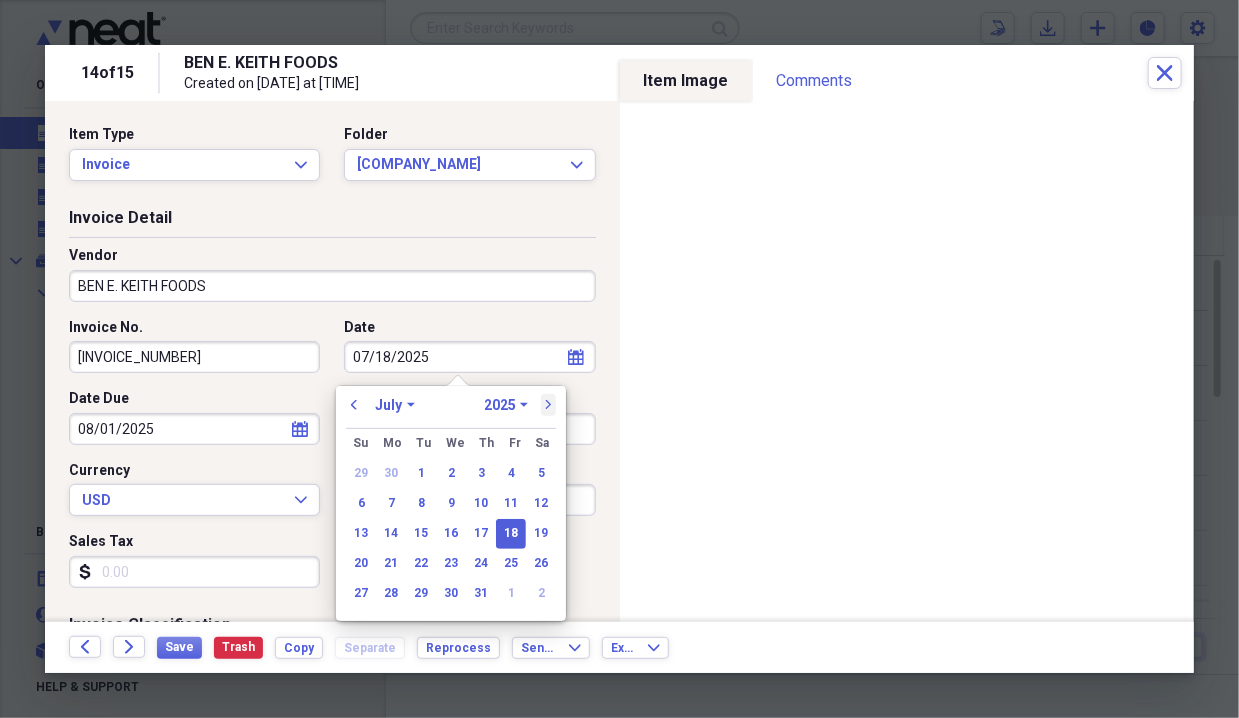 click on "next" at bounding box center [549, 405] 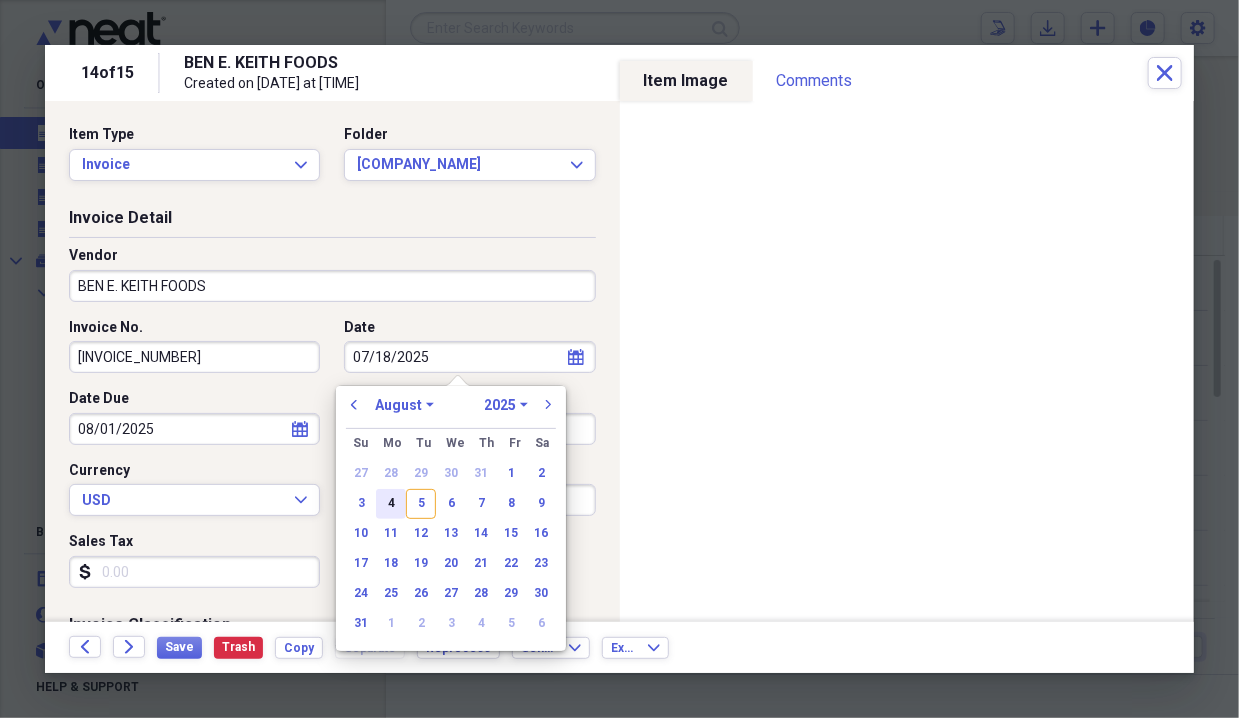 click on "4" at bounding box center (391, 504) 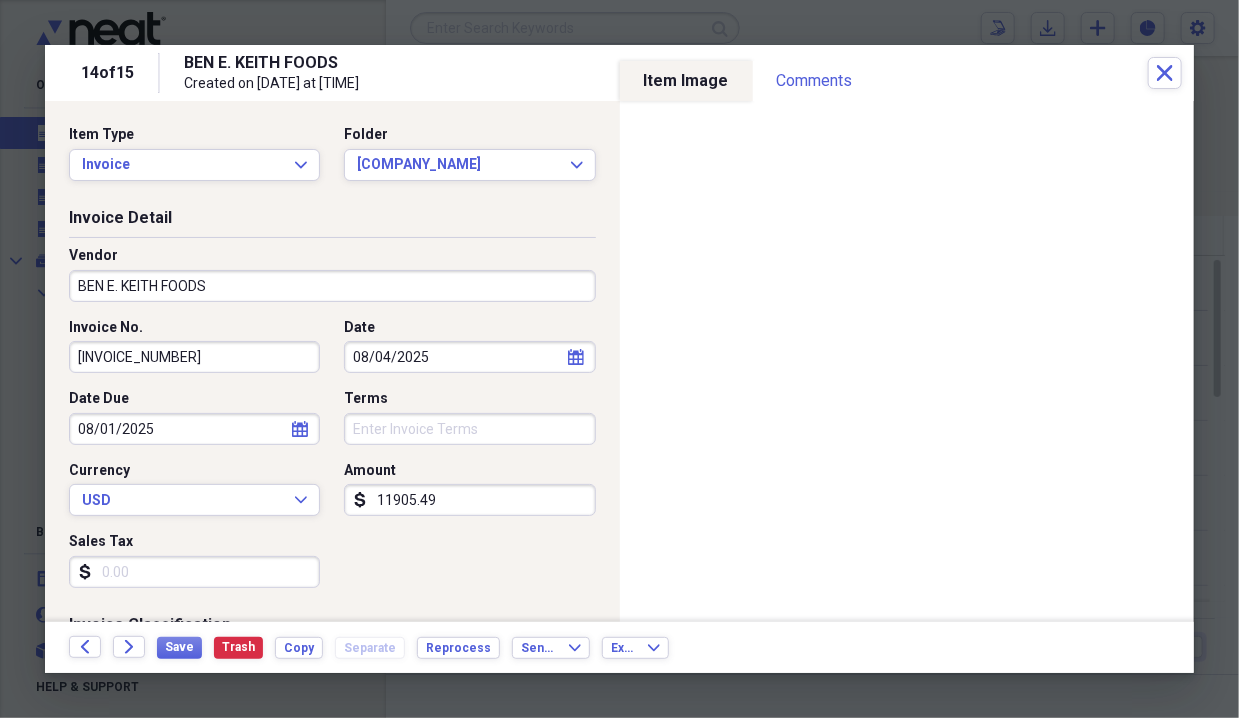 click on "[INVOICE_NUMBER]" at bounding box center [194, 357] 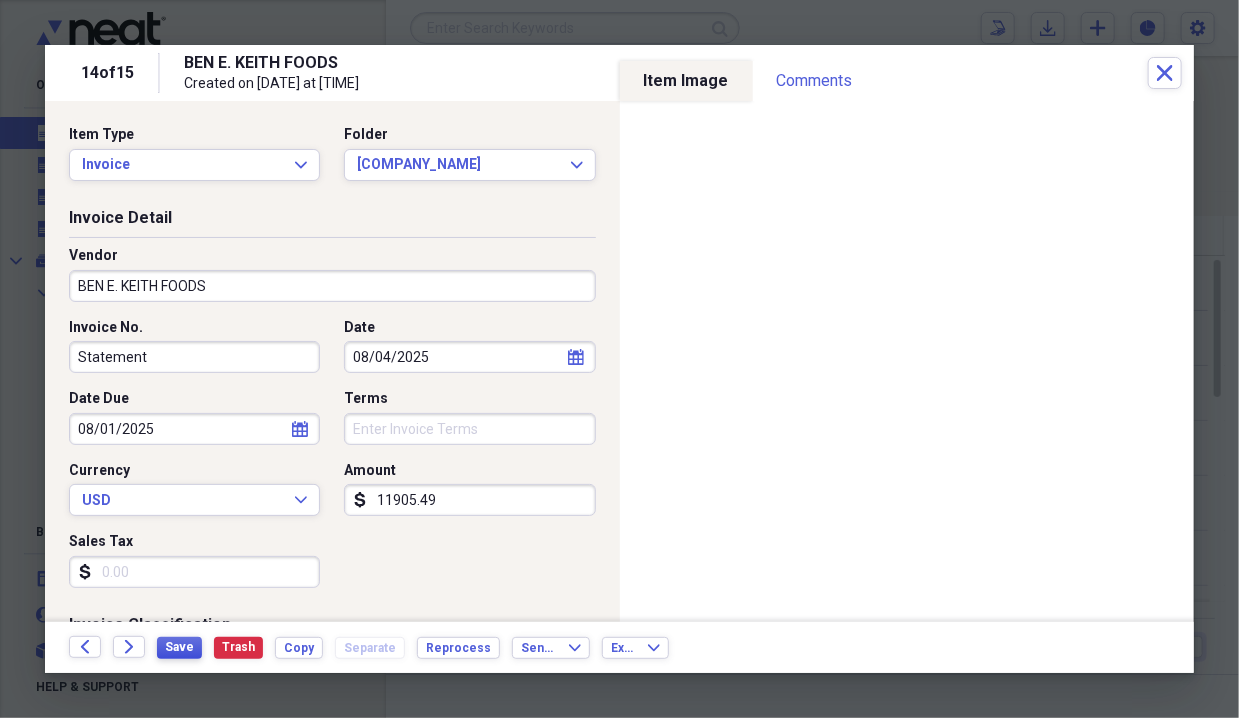 type on "Statement" 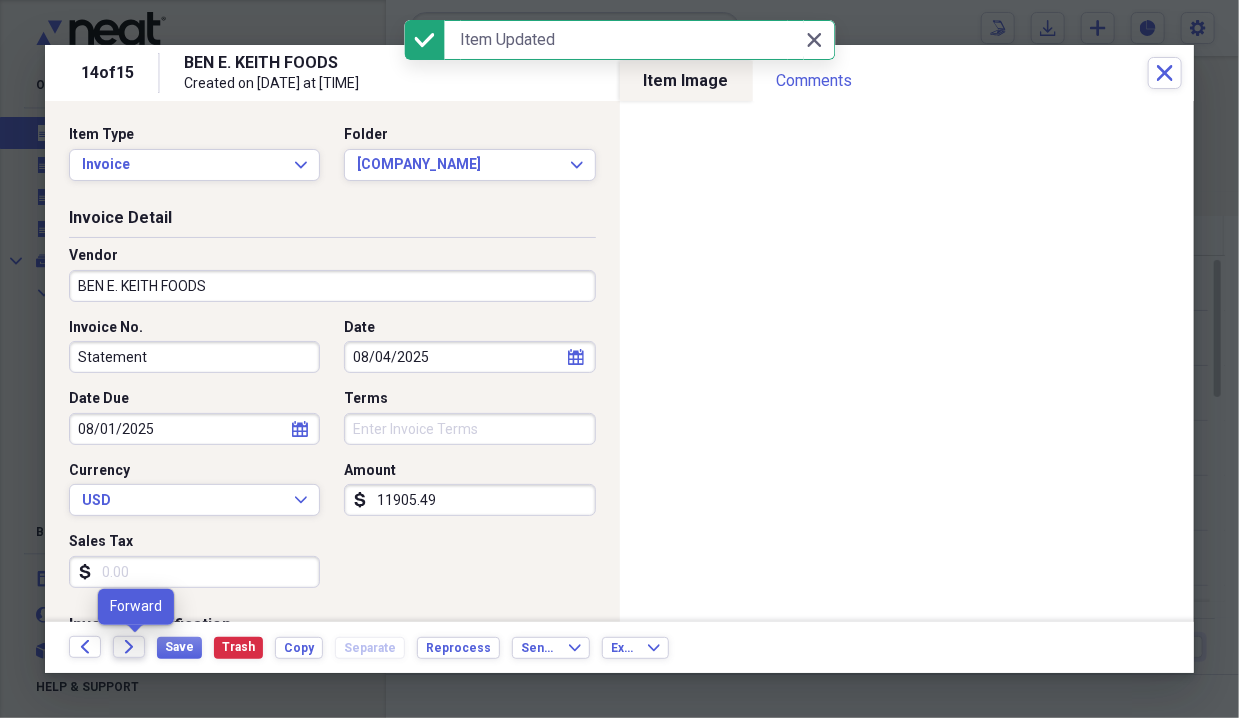 click 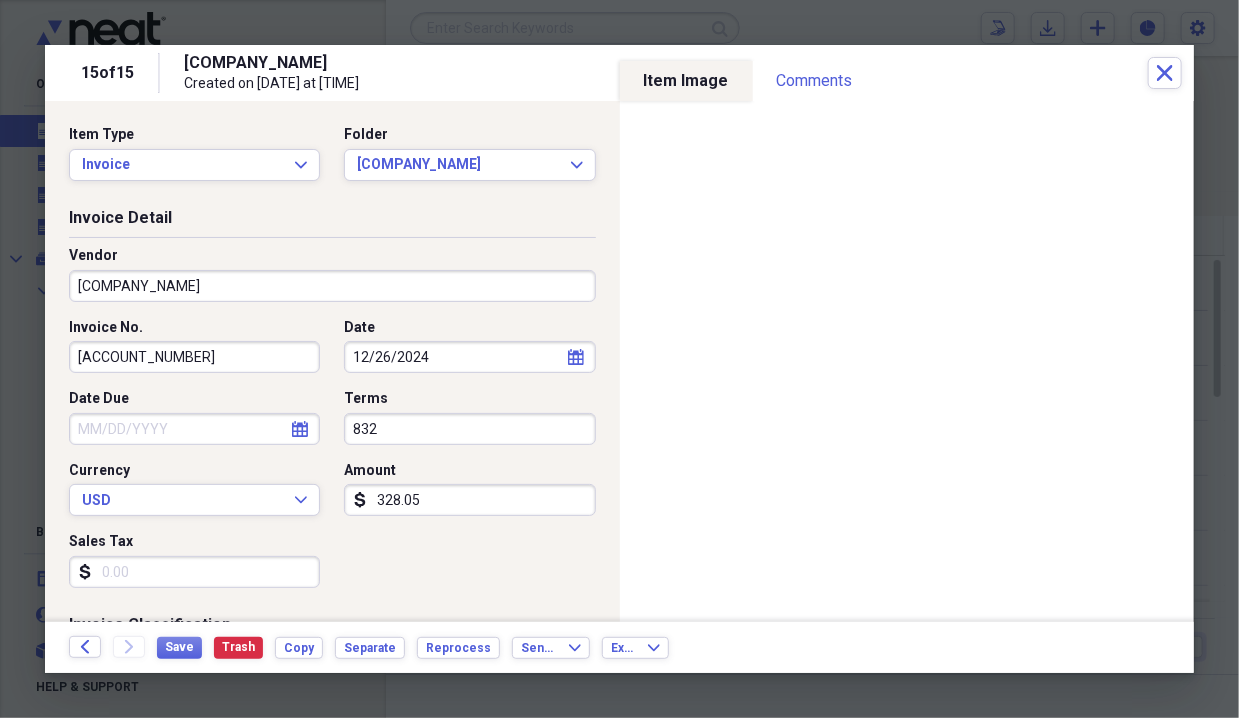 click on "[COMPANY_NAME]" at bounding box center [332, 286] 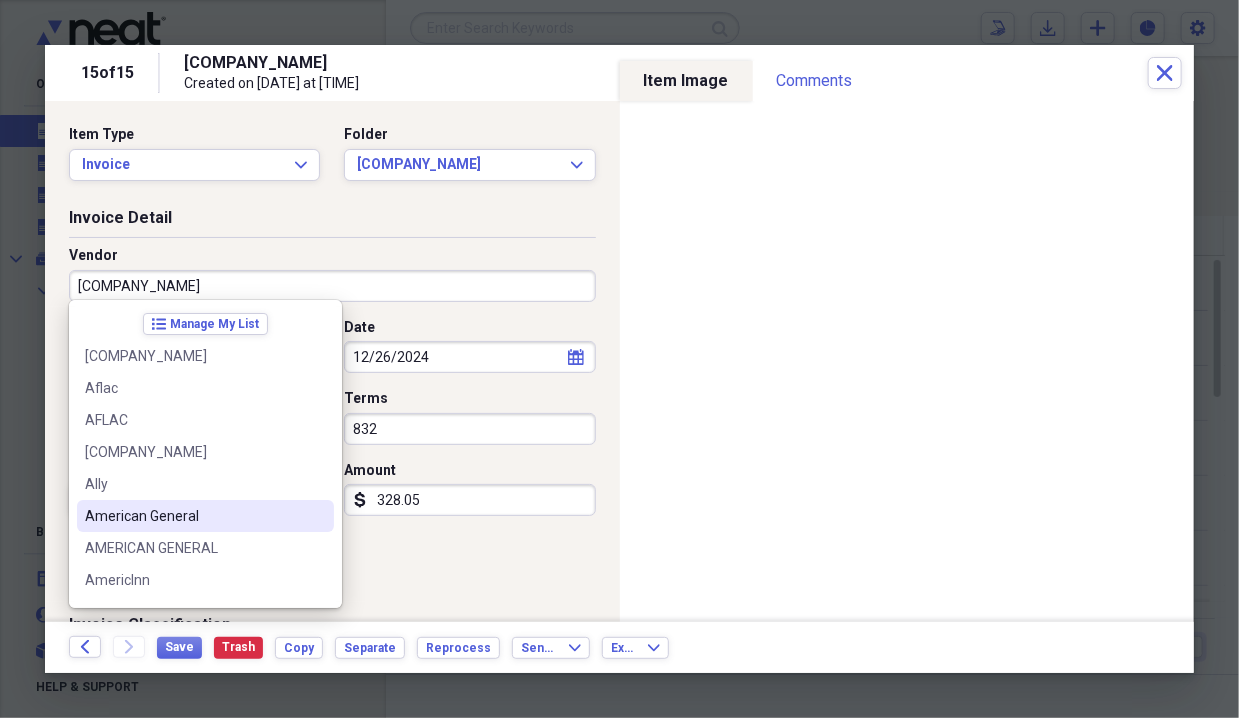 scroll, scrollTop: 399, scrollLeft: 0, axis: vertical 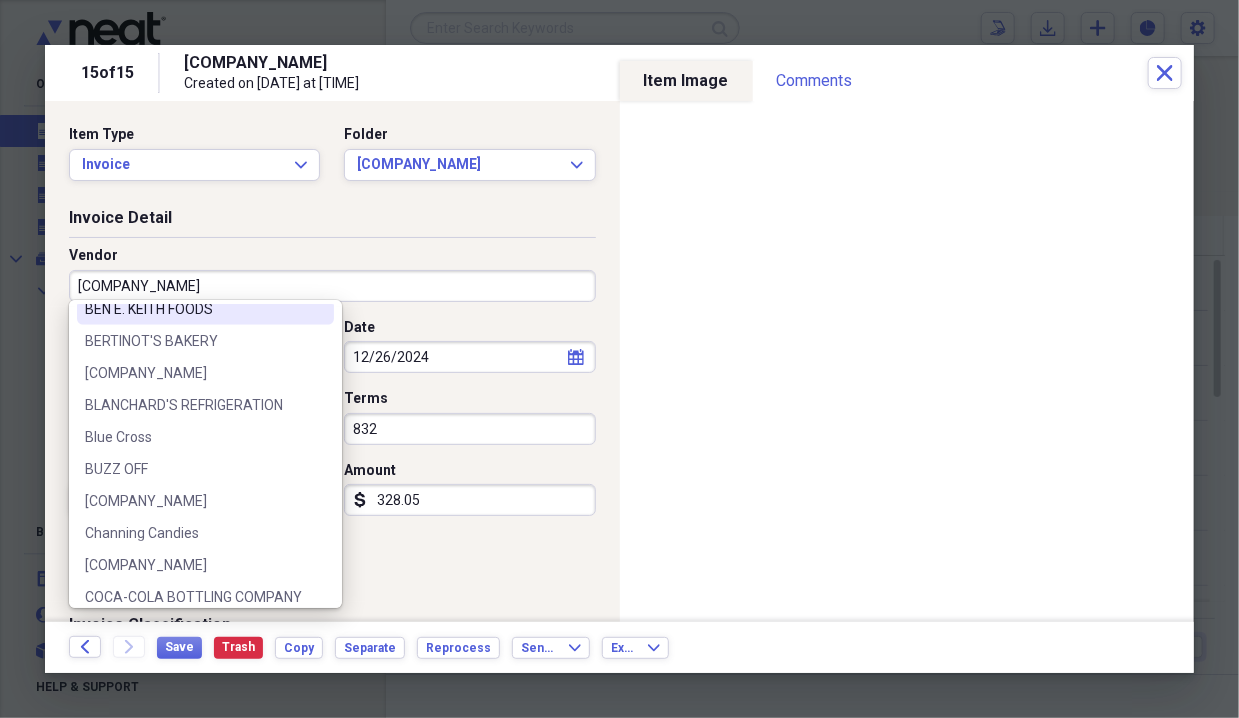 click on "BEN E. KEITH FOODS" at bounding box center (193, 309) 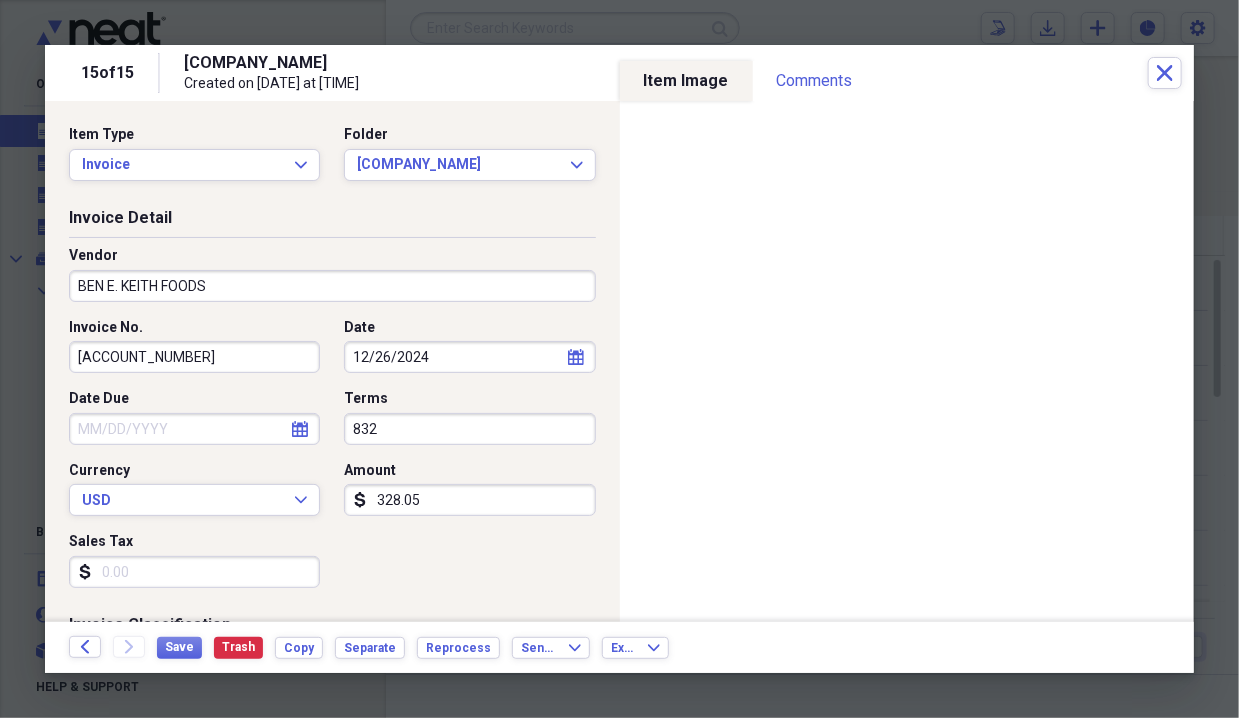 type on "BEN E. KEITH FOODS" 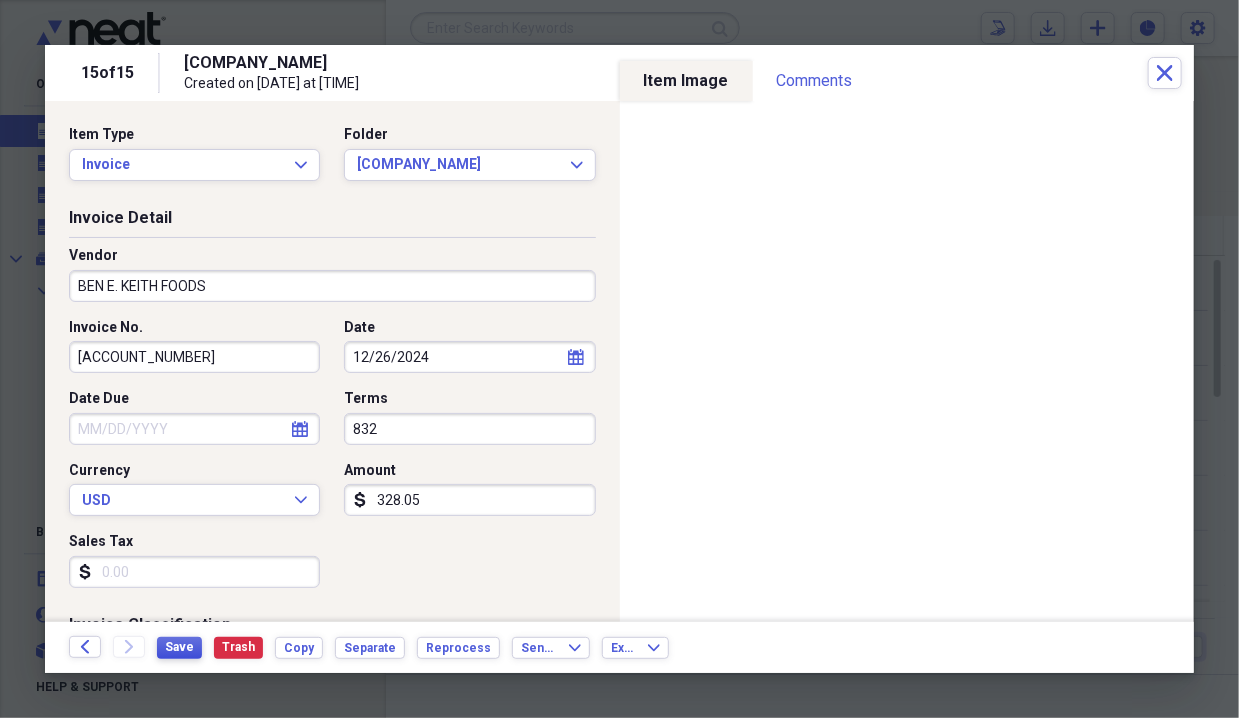 click on "Save" at bounding box center [179, 647] 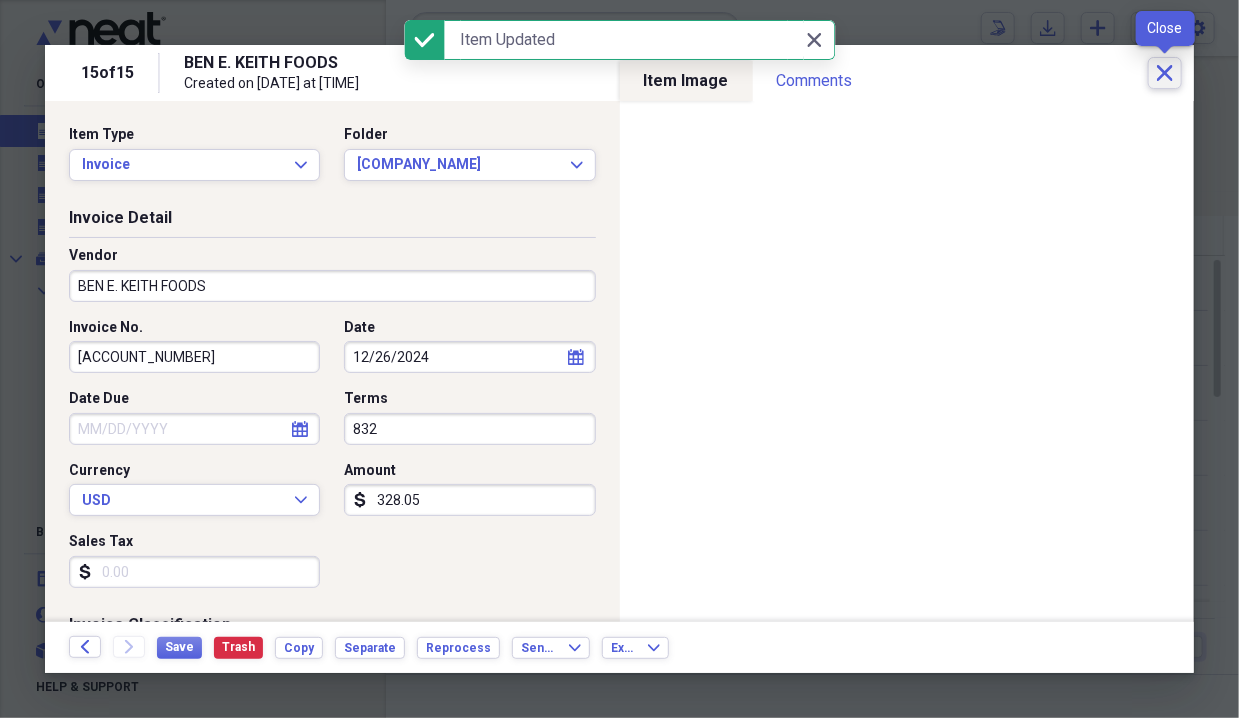 click 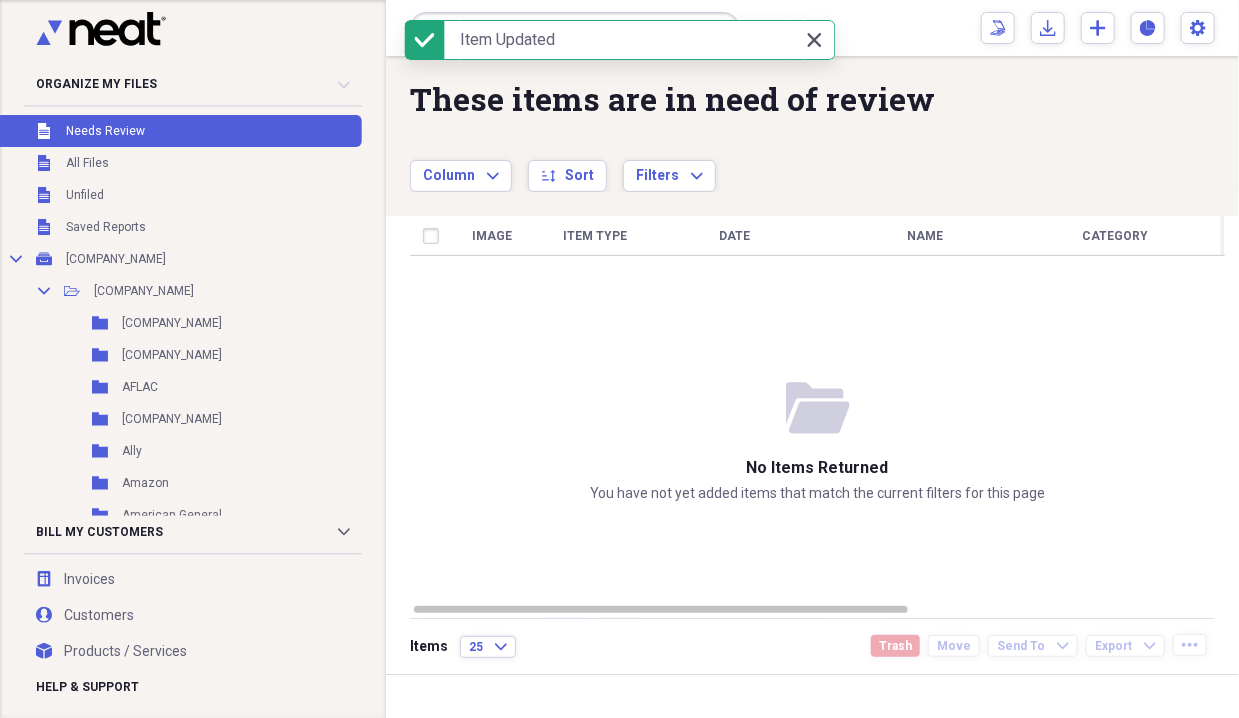 click on "Close" 